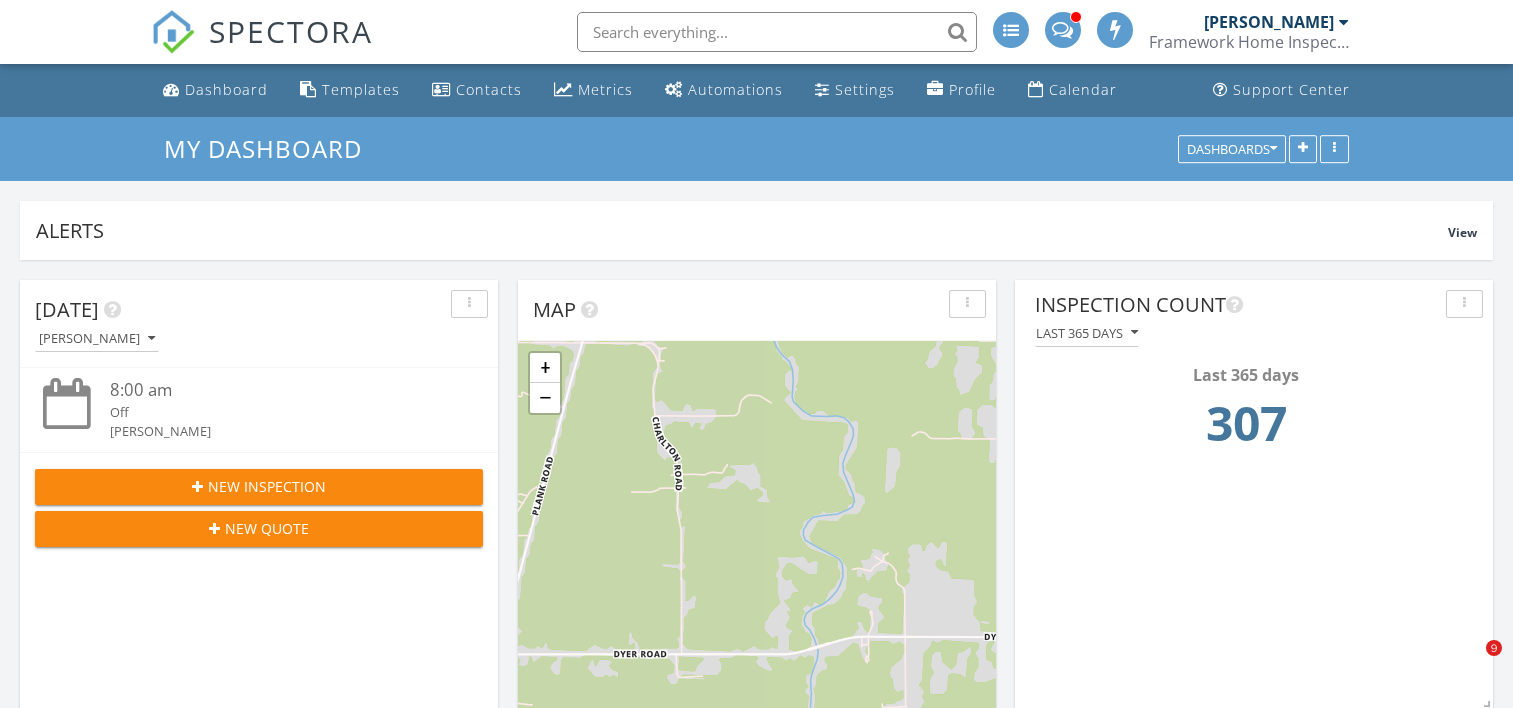 scroll, scrollTop: 1400, scrollLeft: 0, axis: vertical 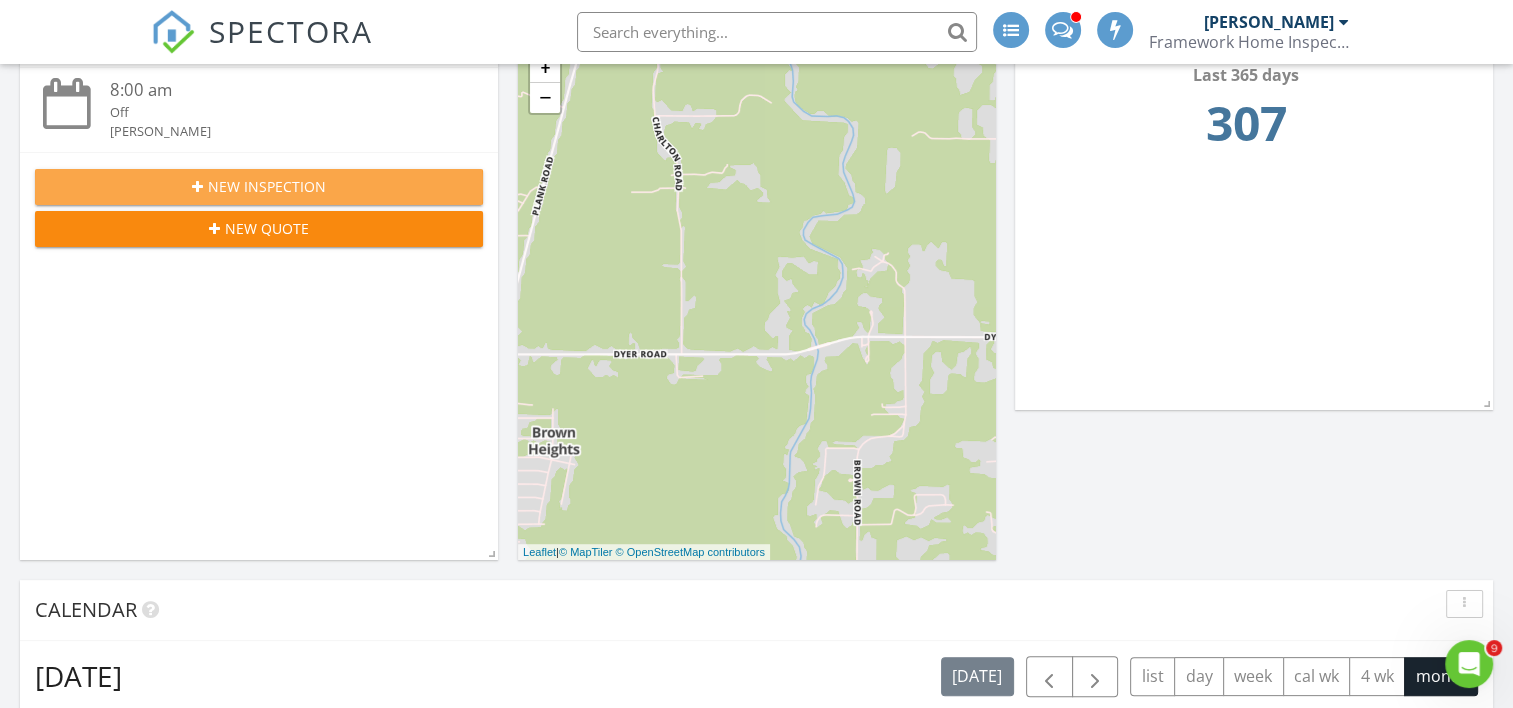 click at bounding box center [197, 187] 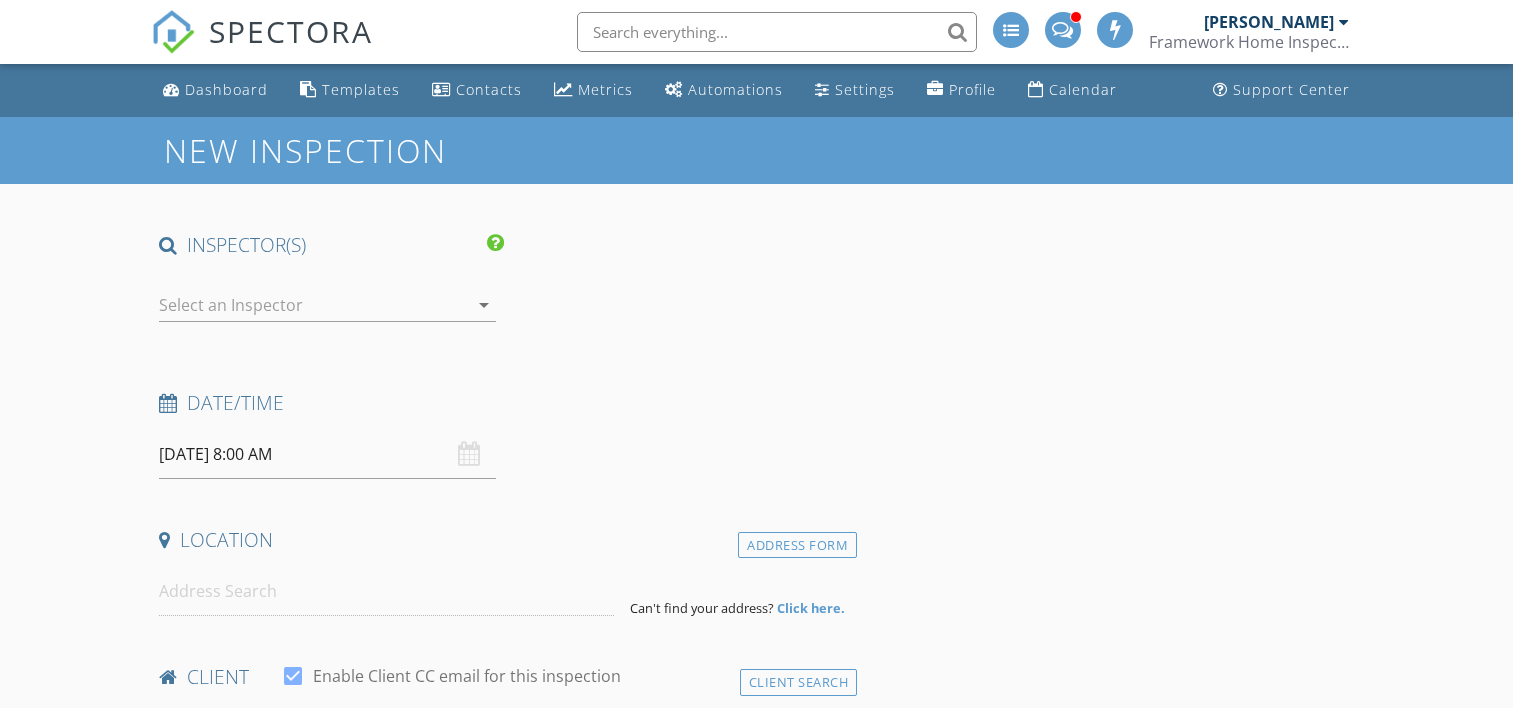 scroll, scrollTop: 0, scrollLeft: 0, axis: both 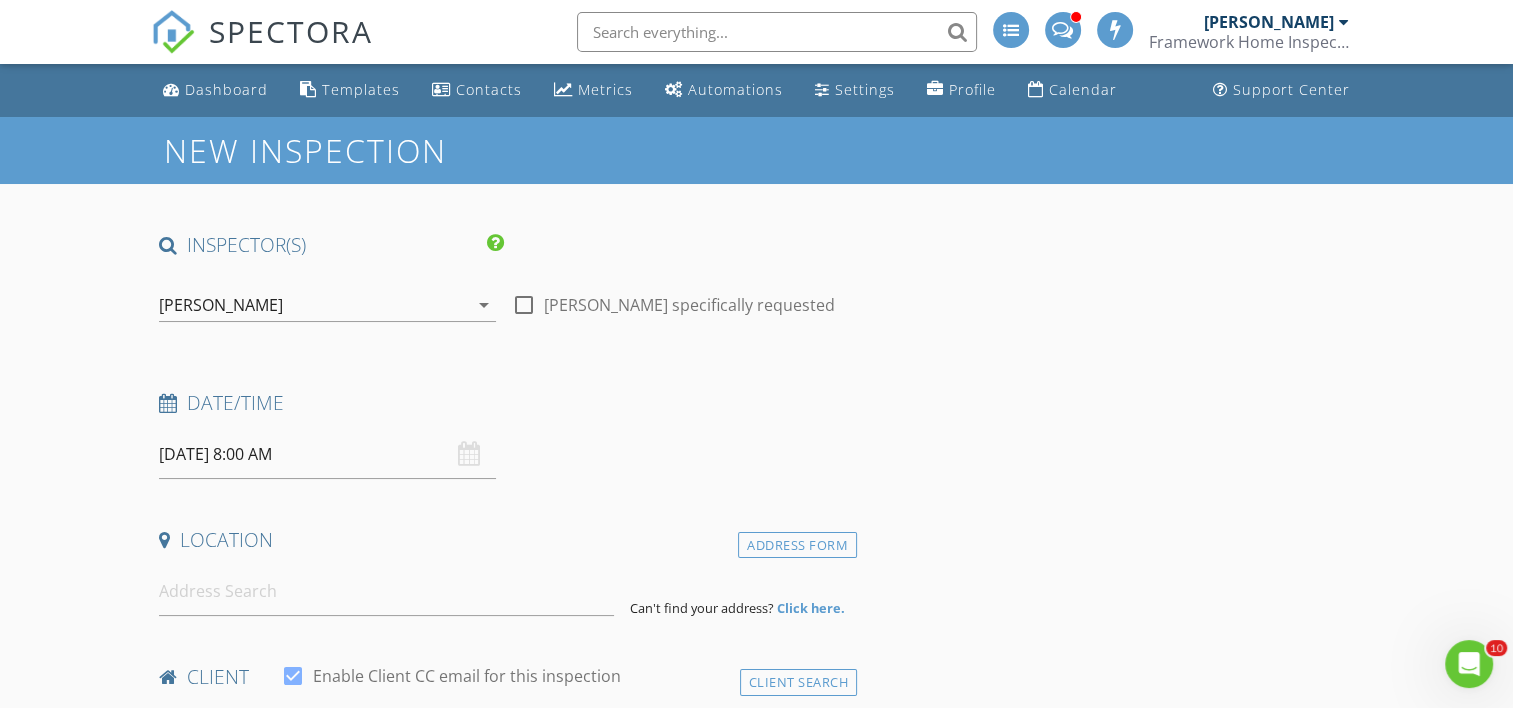 click on "07/12/2025 8:00 AM" at bounding box center [327, 454] 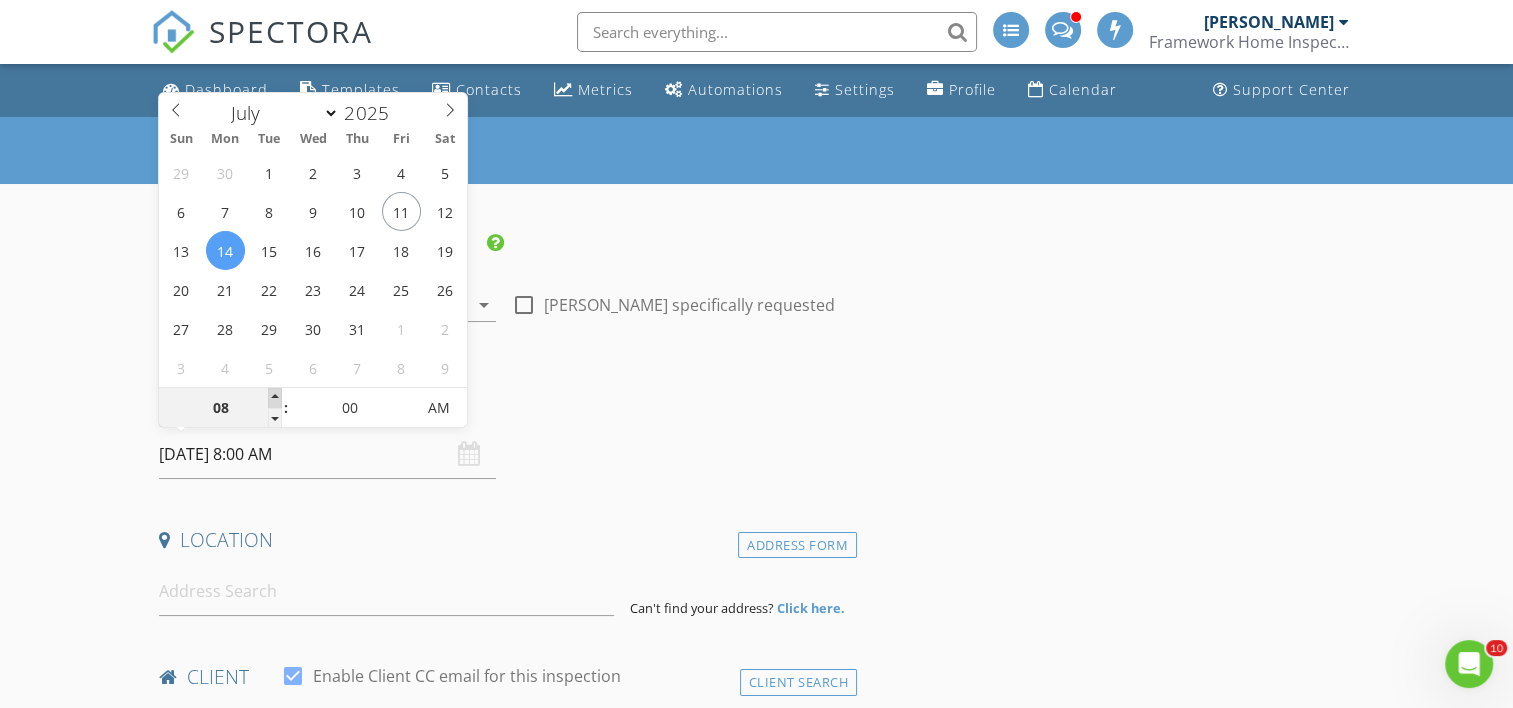 type on "07/14/2025 9:00 AM" 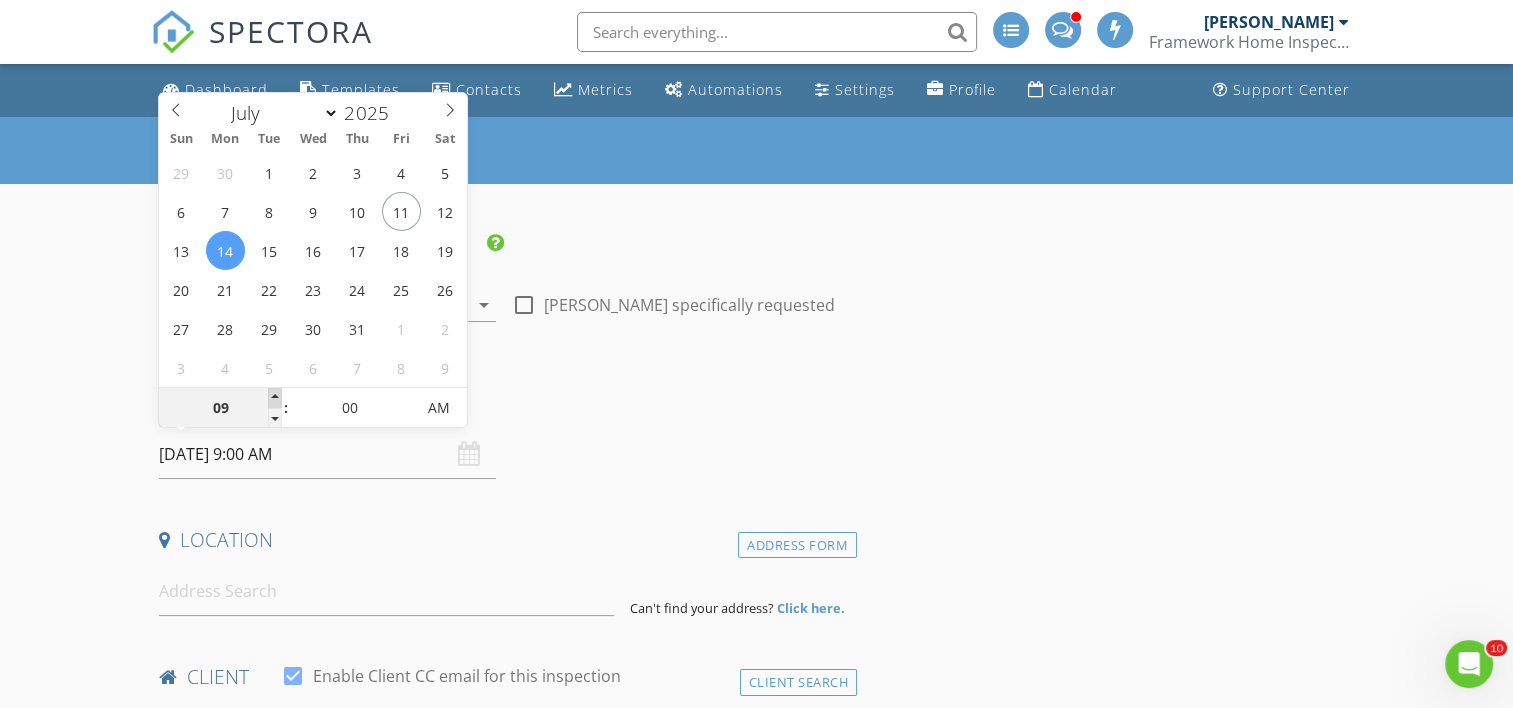 click at bounding box center [275, 398] 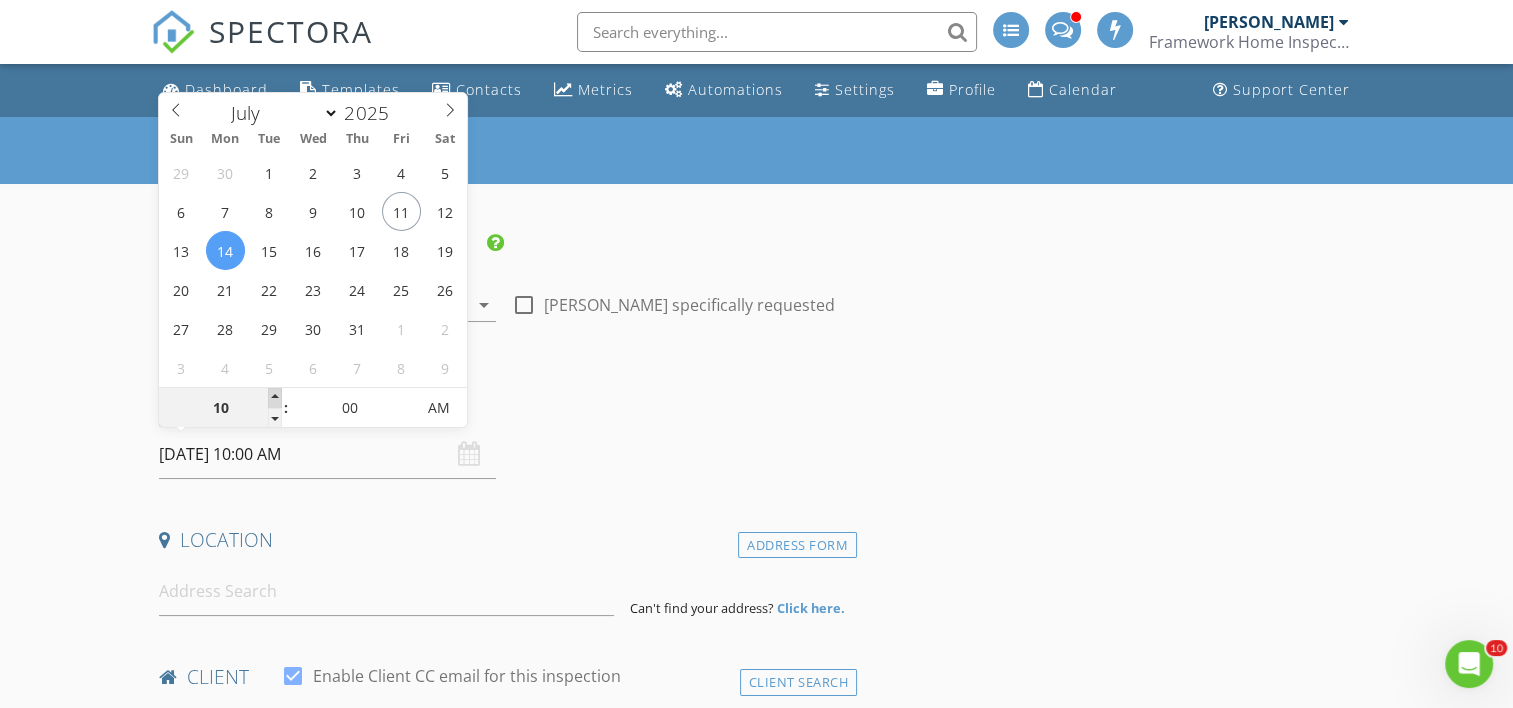 click at bounding box center (275, 398) 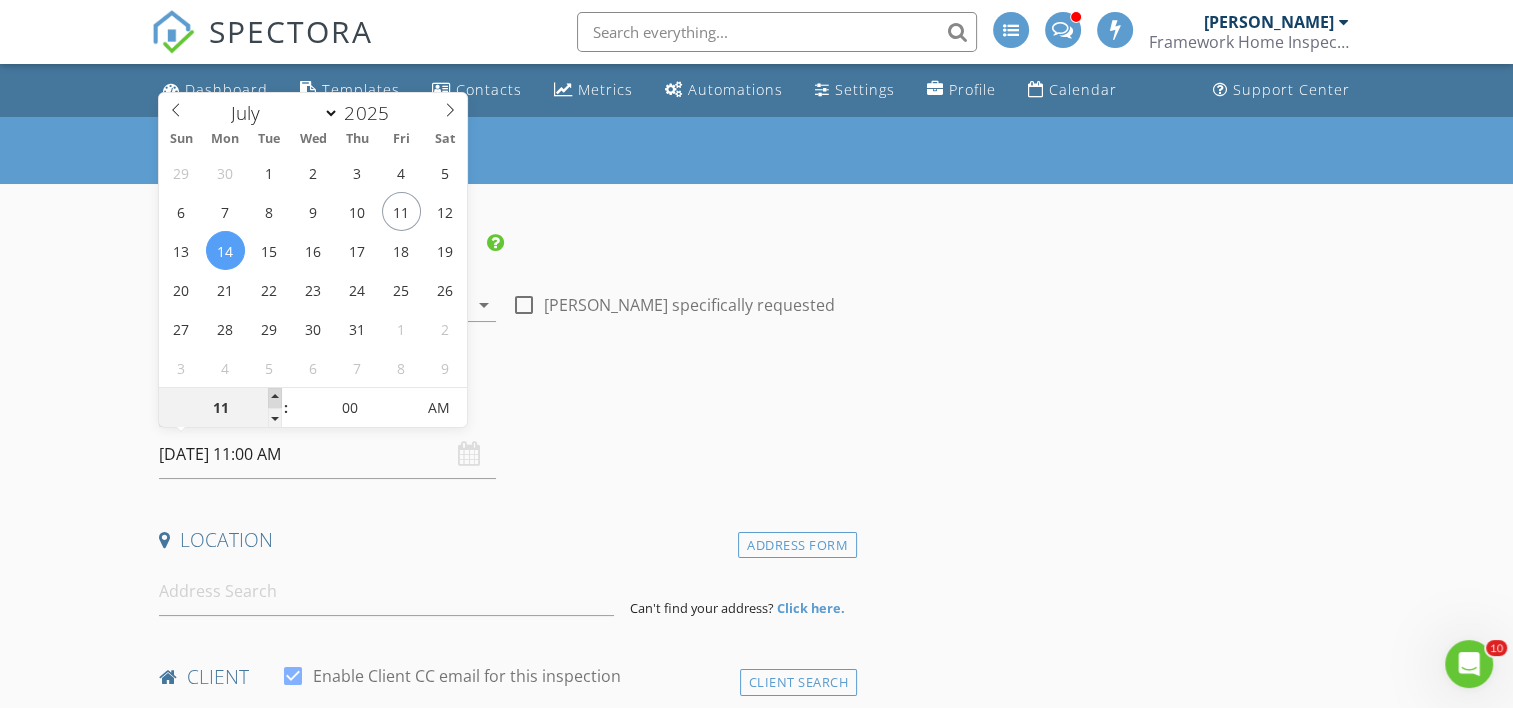 click at bounding box center (275, 398) 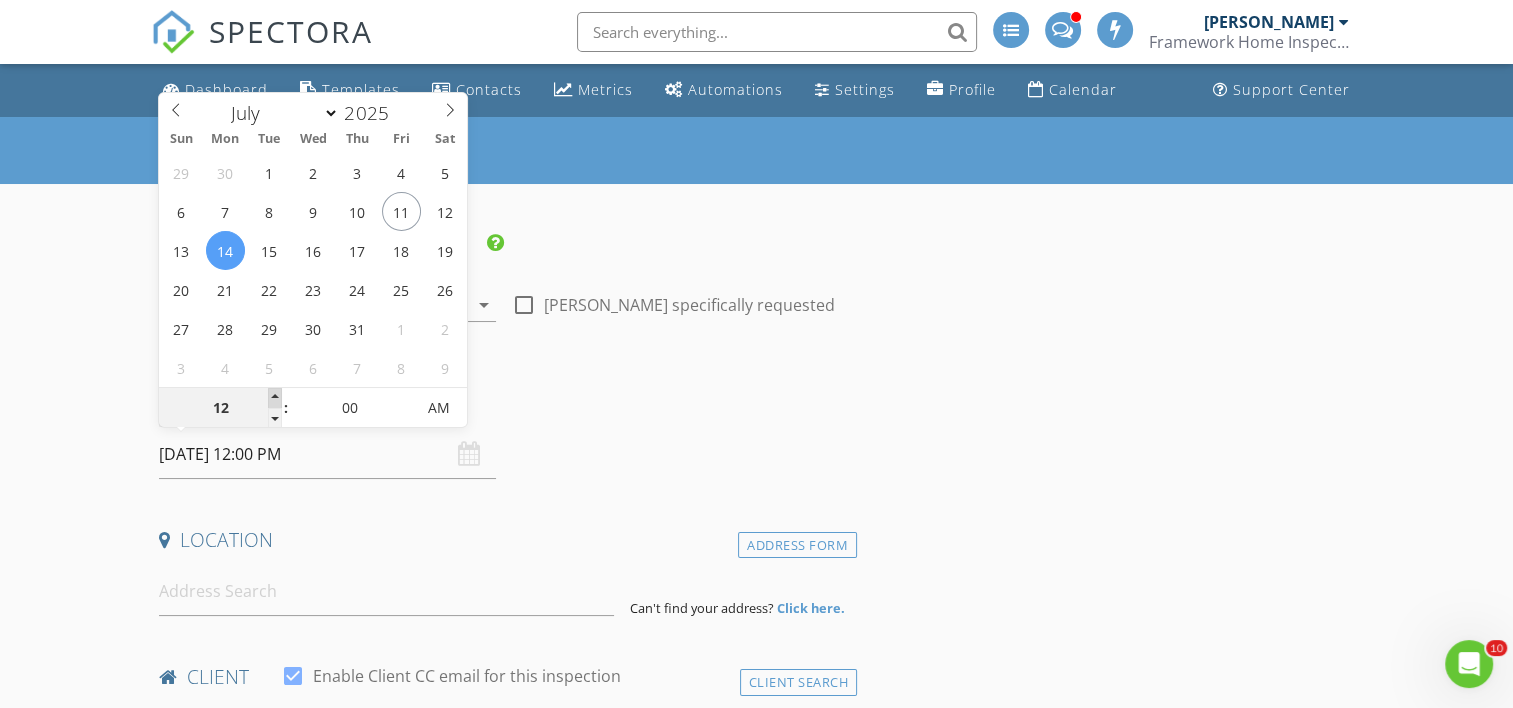 click at bounding box center [275, 398] 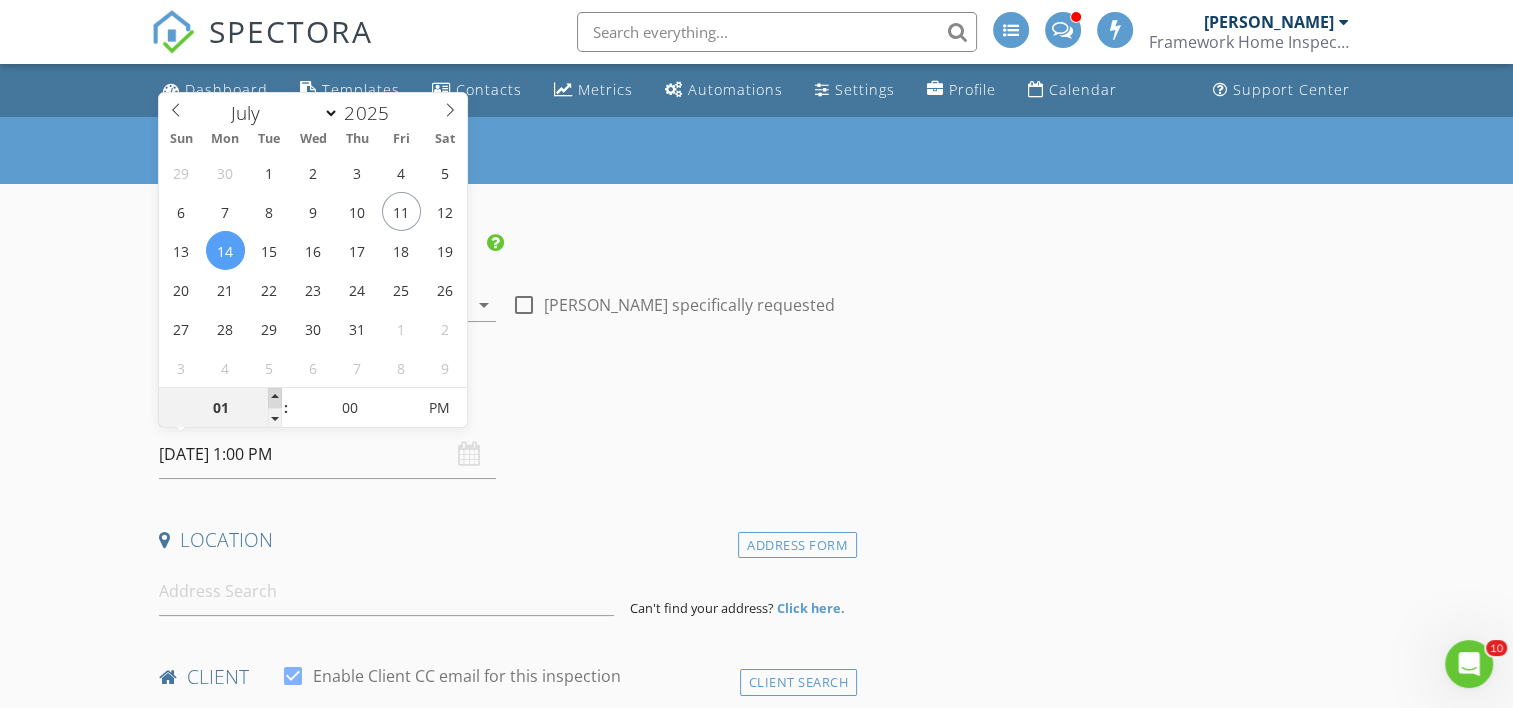click at bounding box center [275, 398] 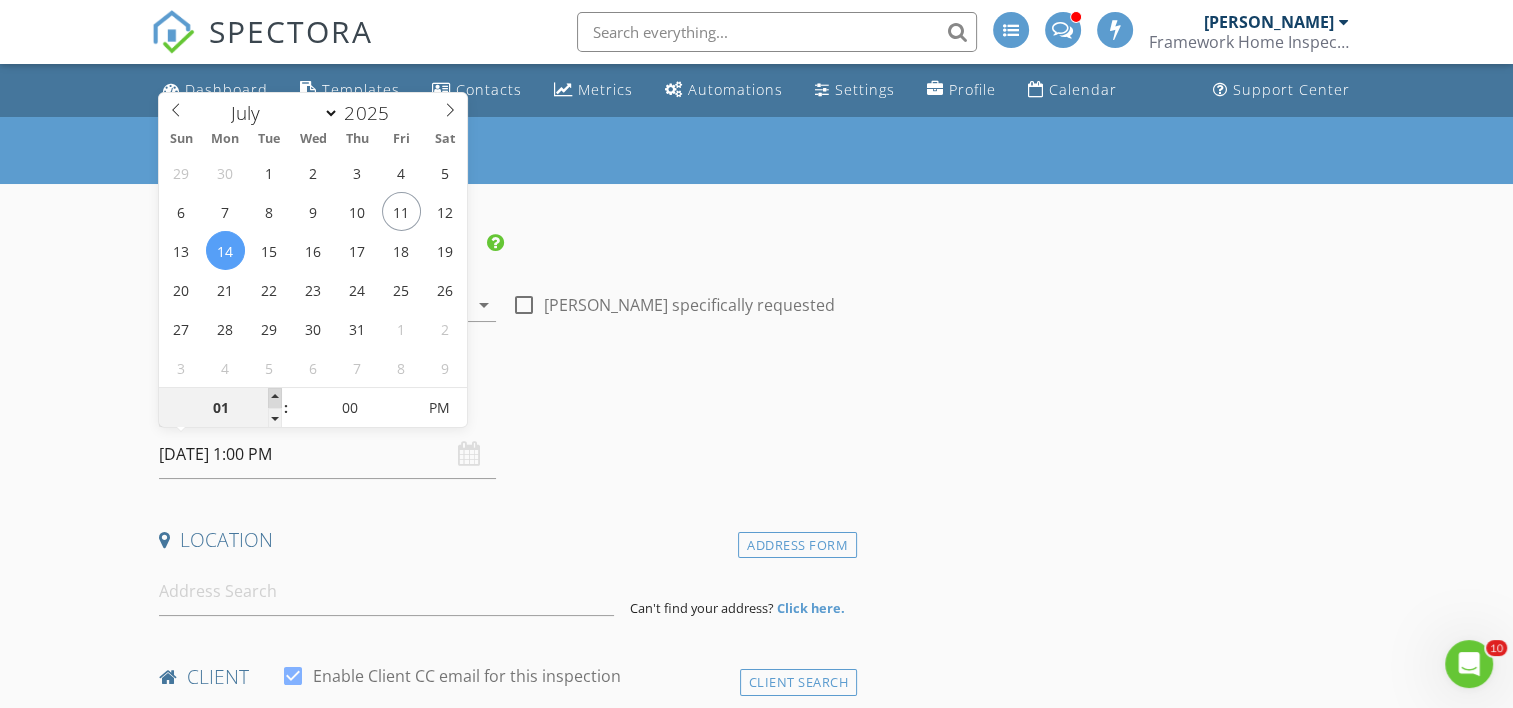 type on "02" 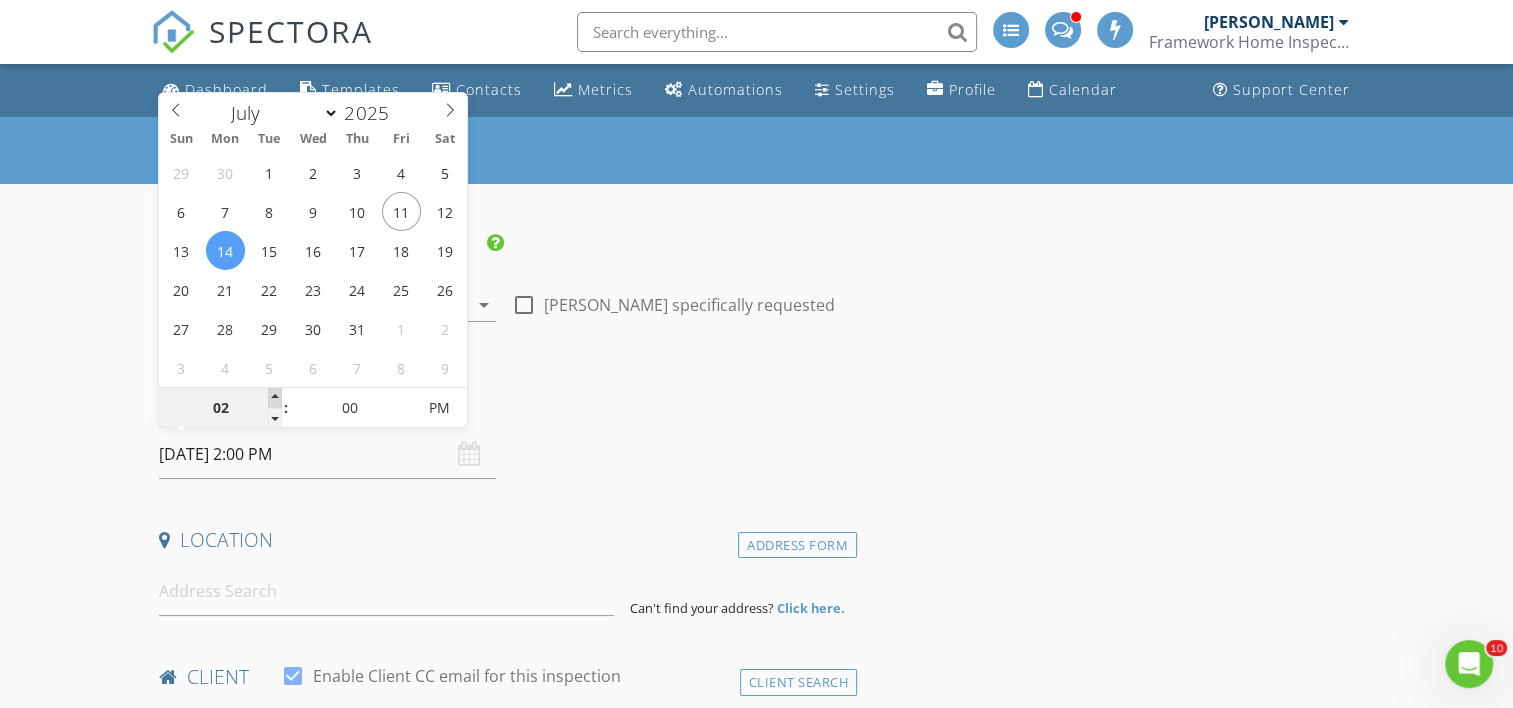 click at bounding box center [275, 398] 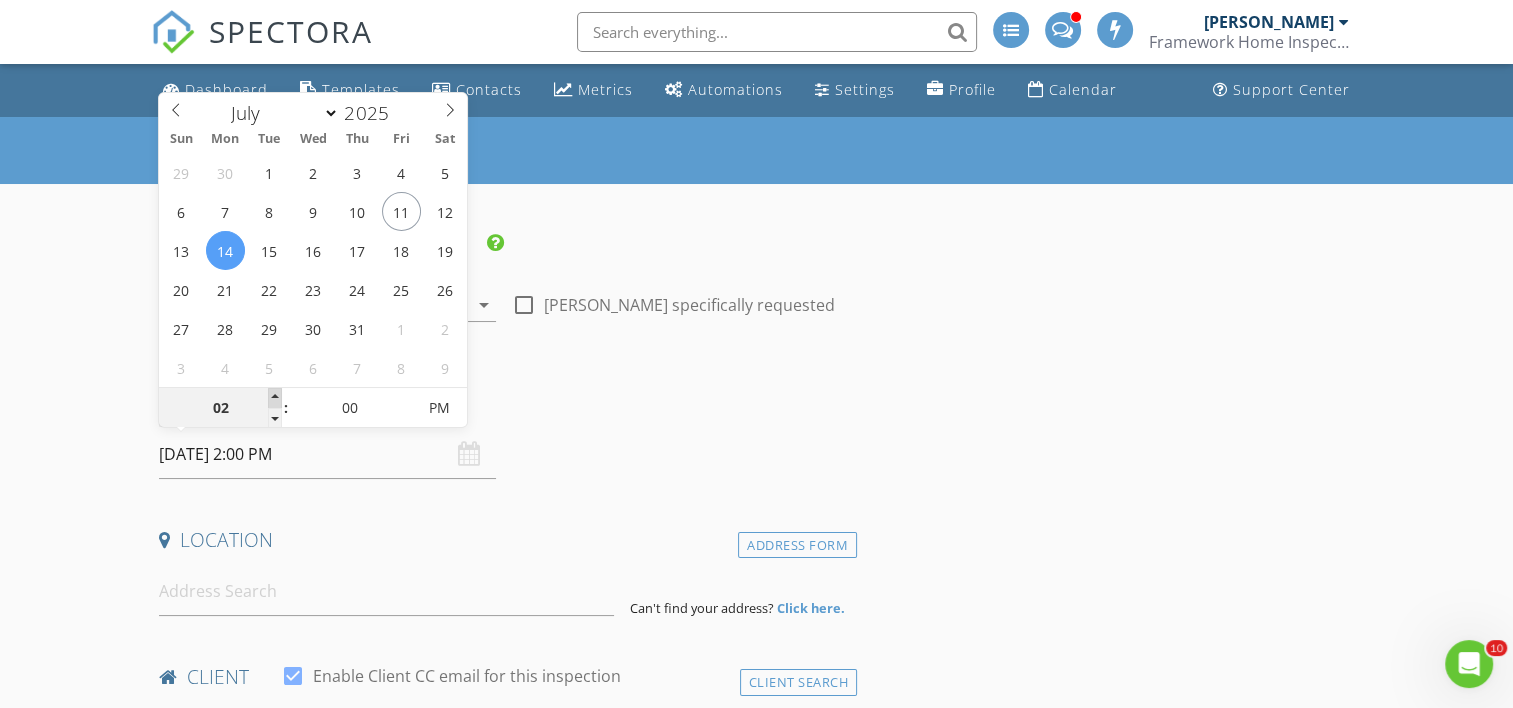 type on "07/14/2025 3:00 PM" 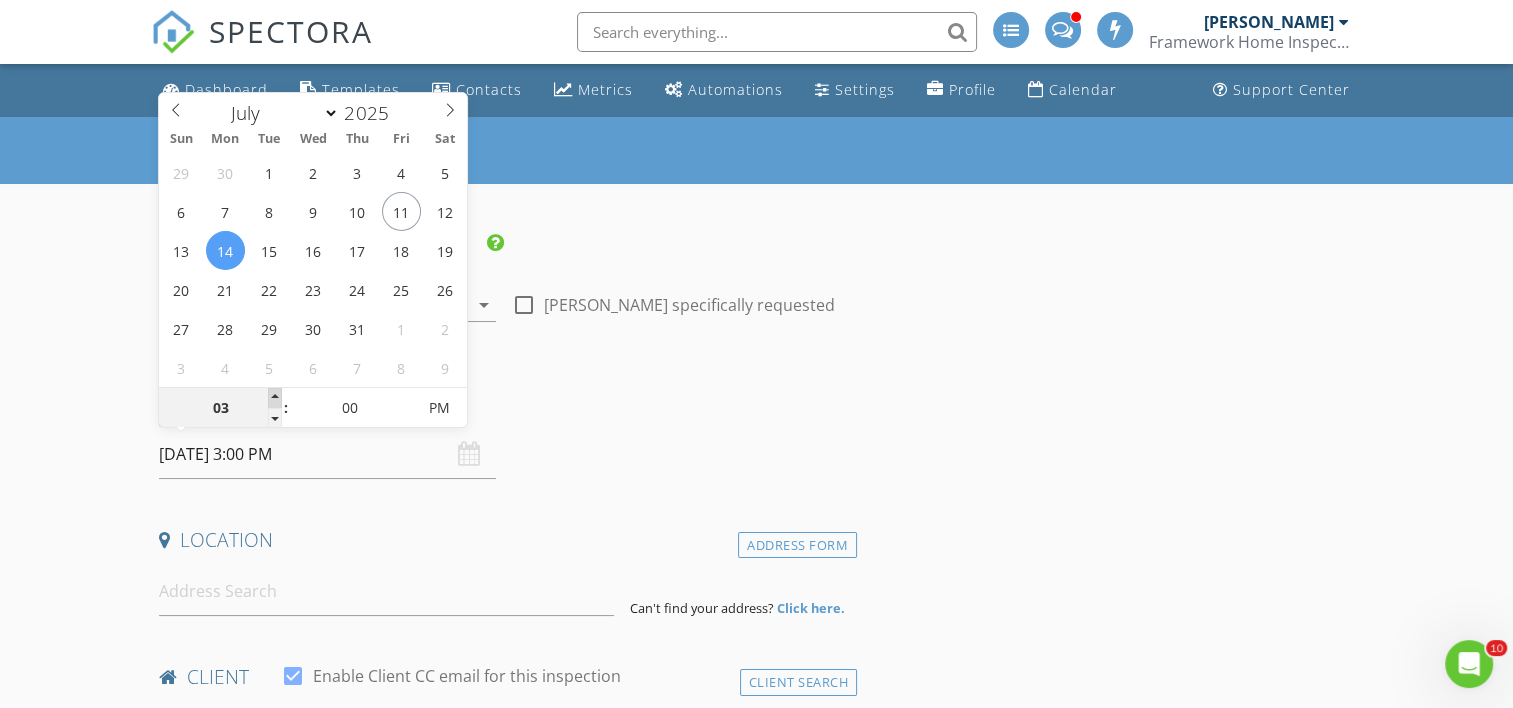 click at bounding box center (275, 398) 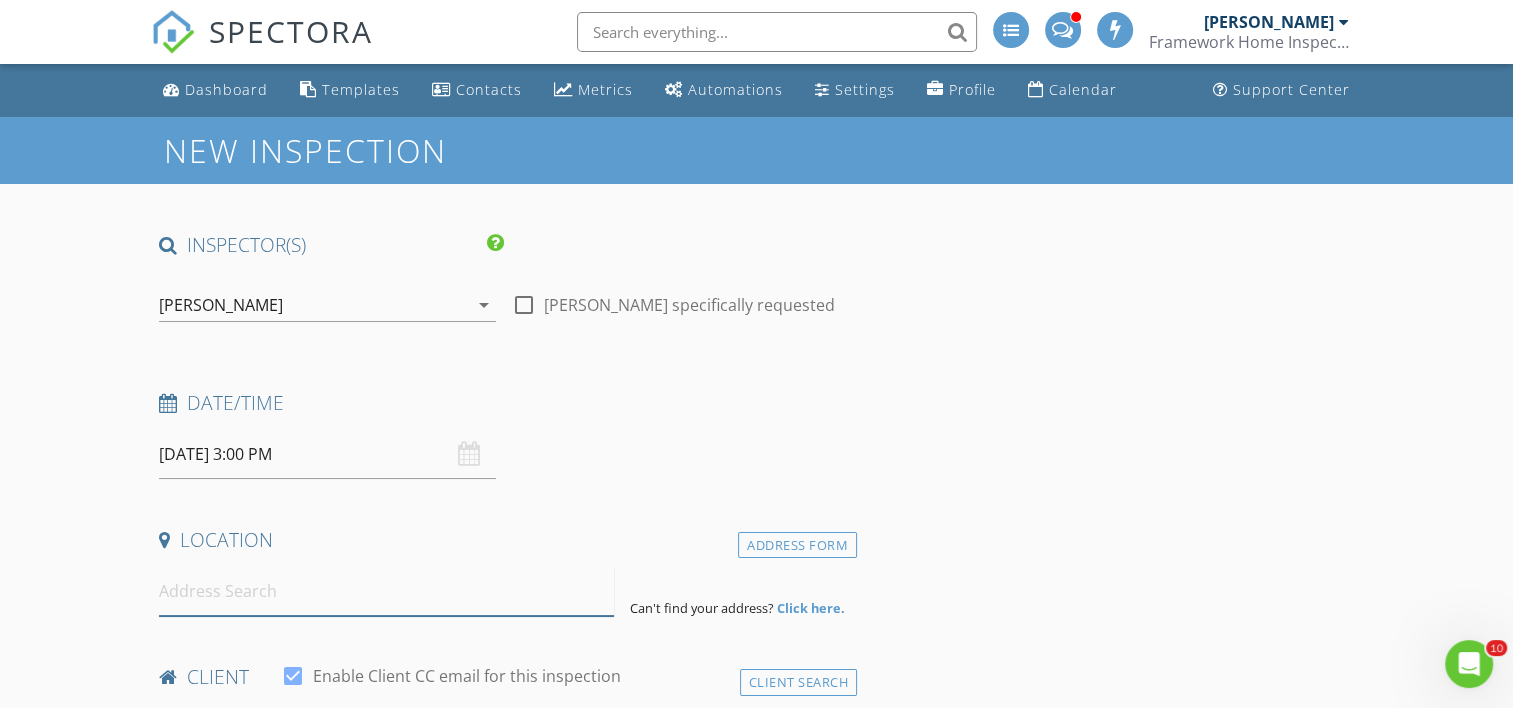 click at bounding box center [386, 591] 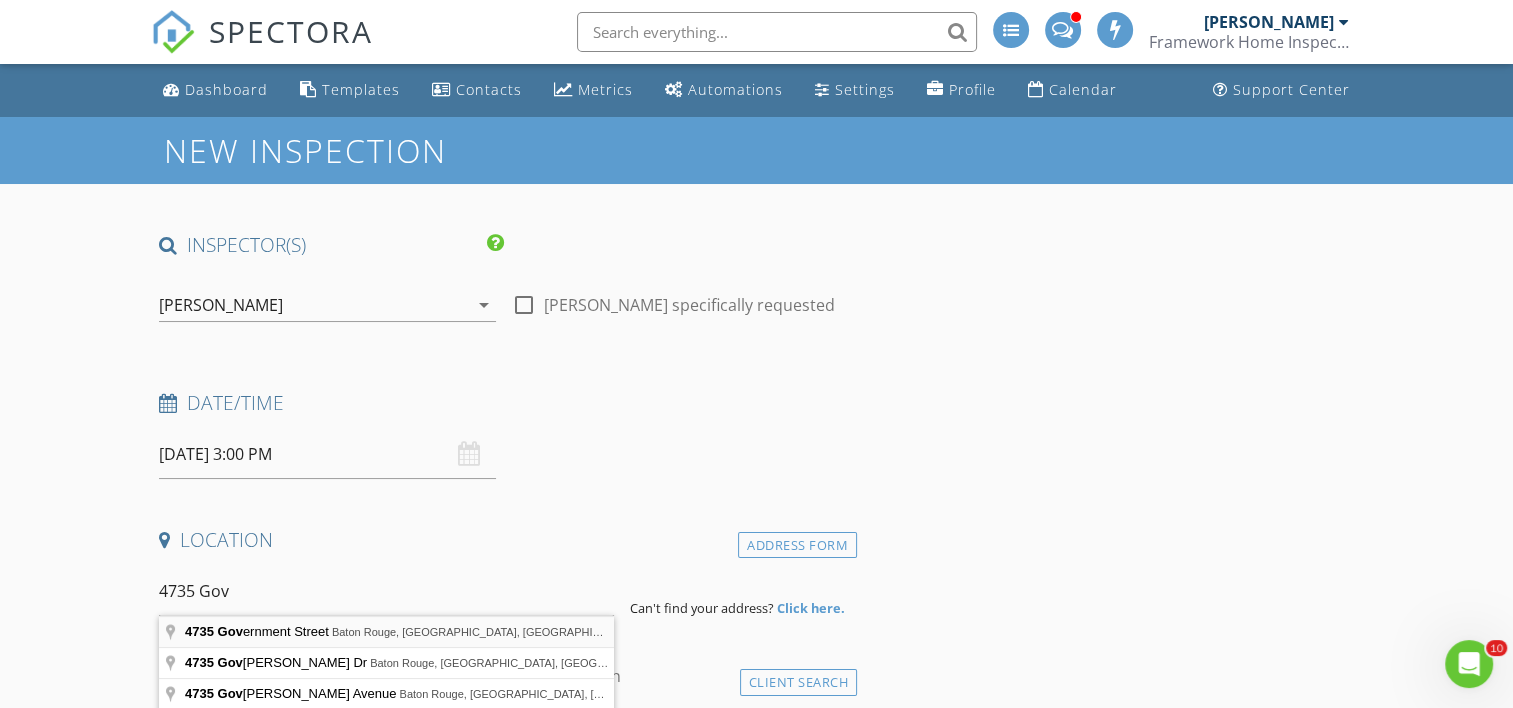 type on "4735 Government Street, Baton Rouge, LA, USA" 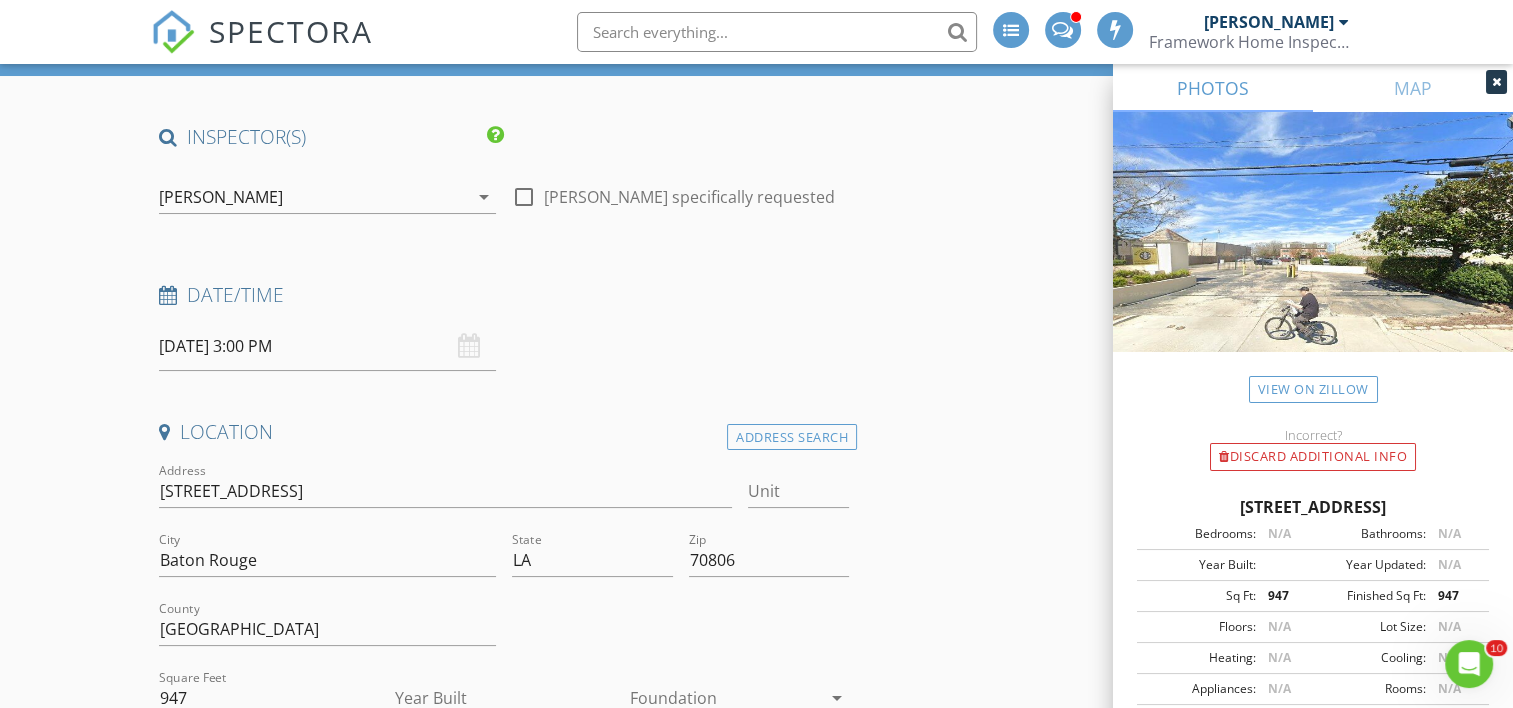scroll, scrollTop: 200, scrollLeft: 0, axis: vertical 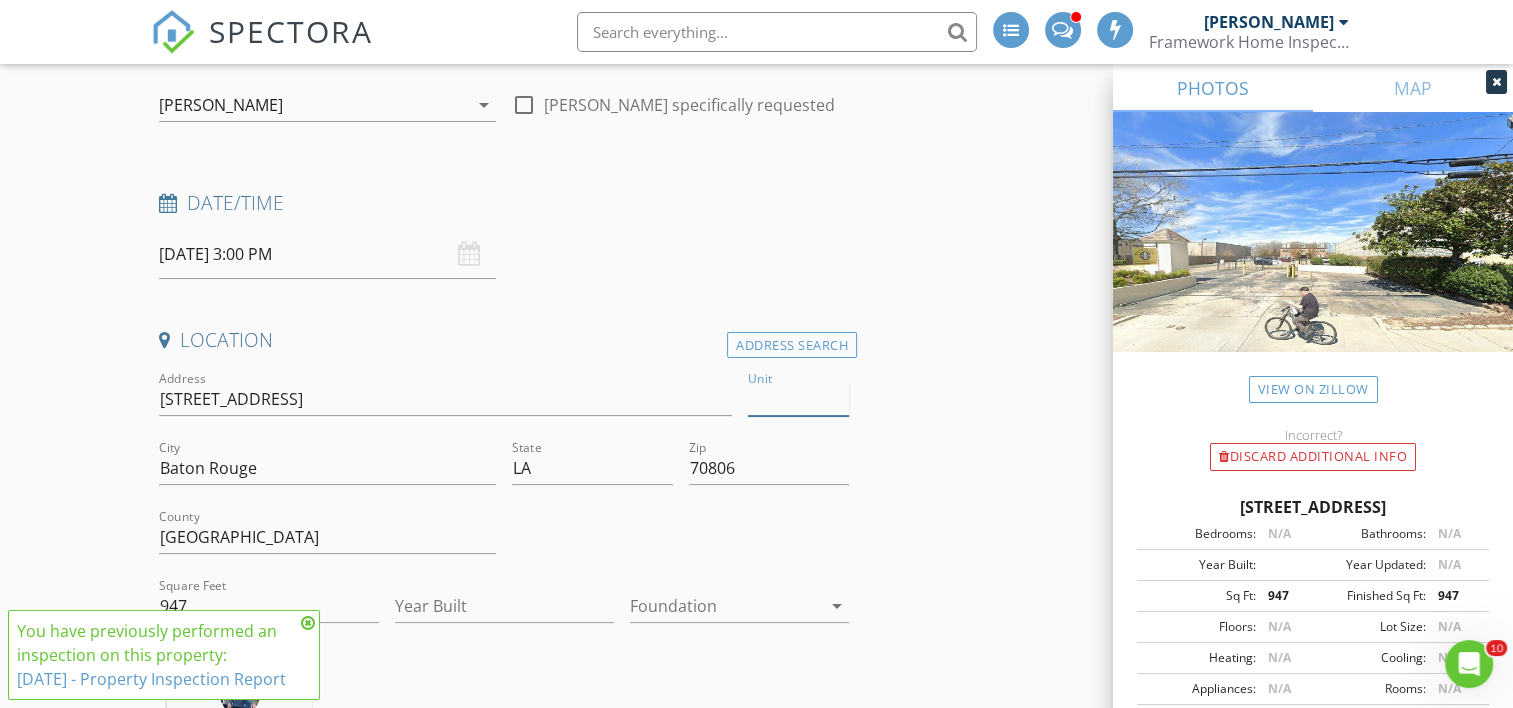 click on "Unit" at bounding box center (799, 399) 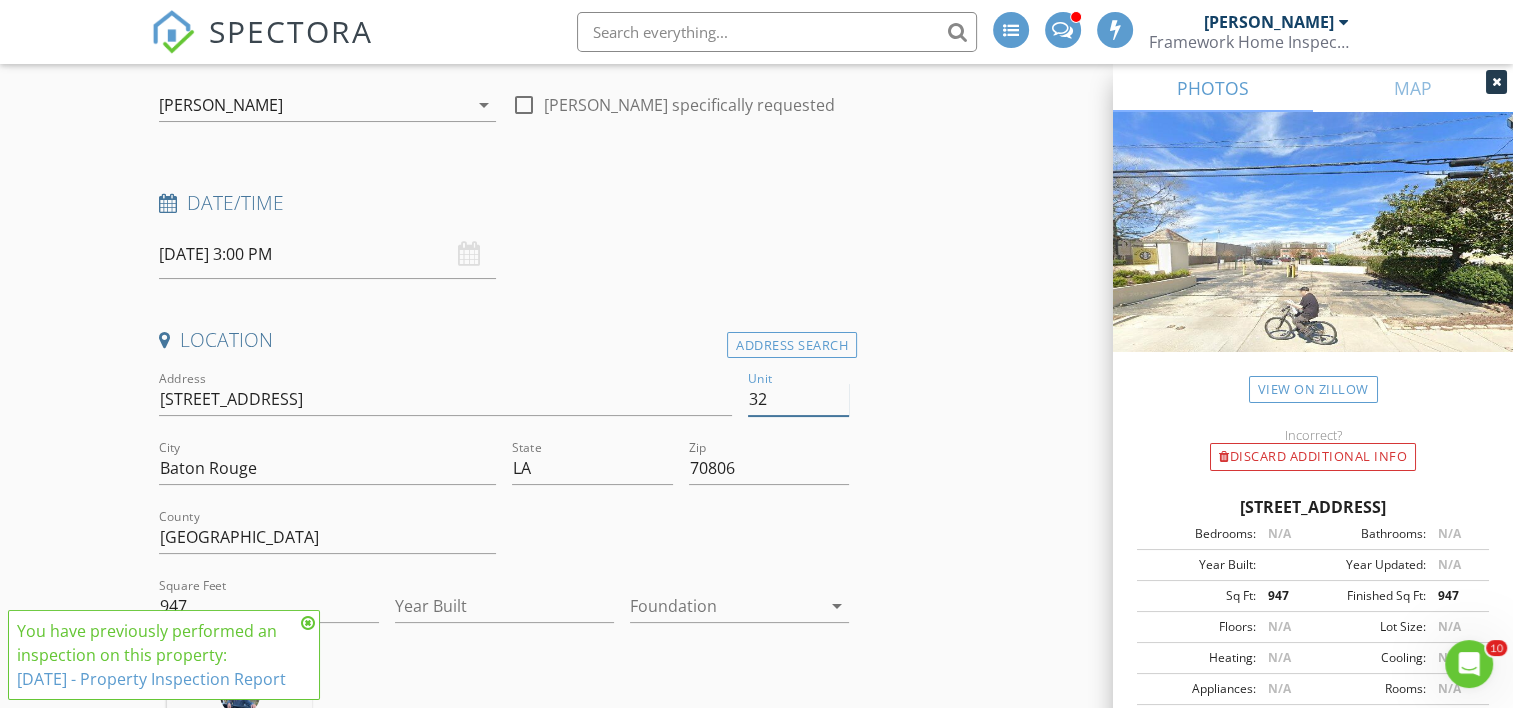 type on "324" 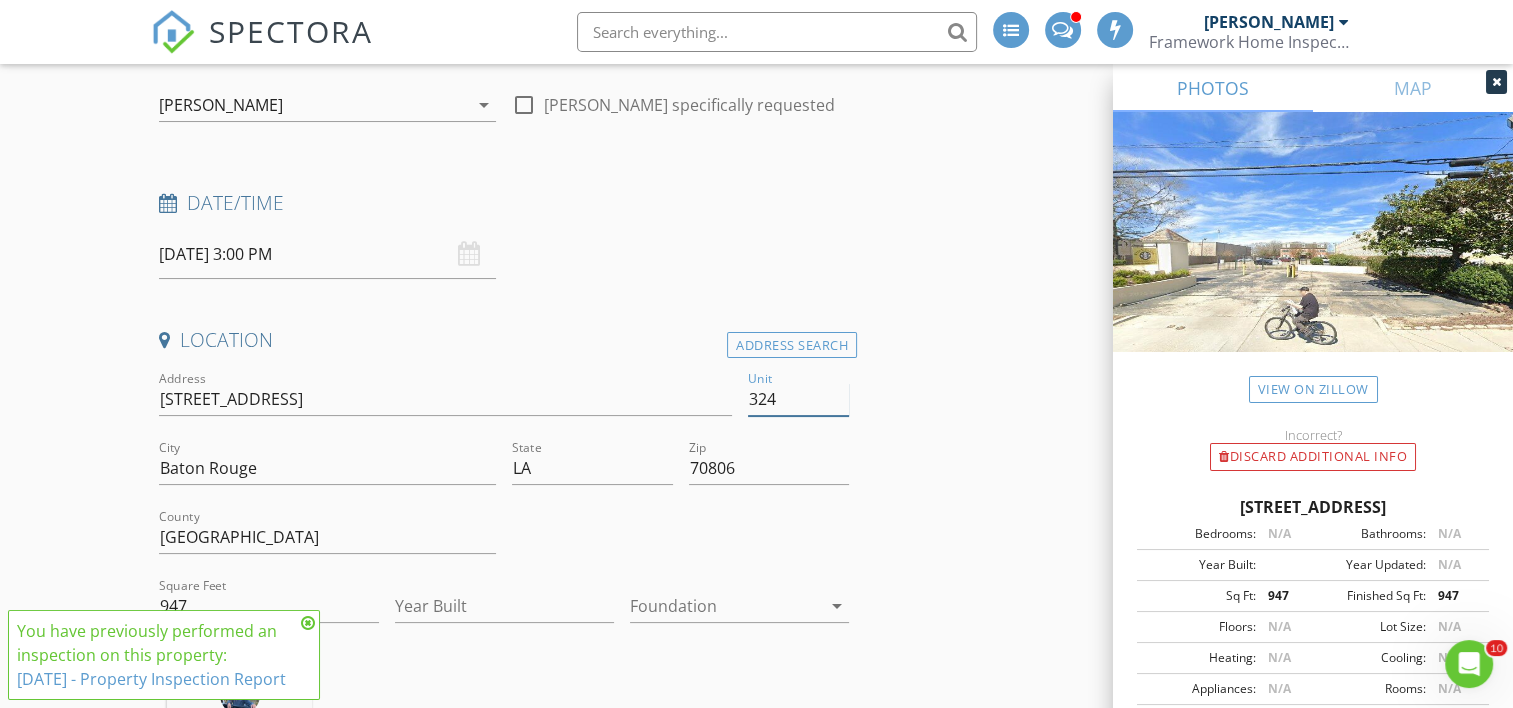 type 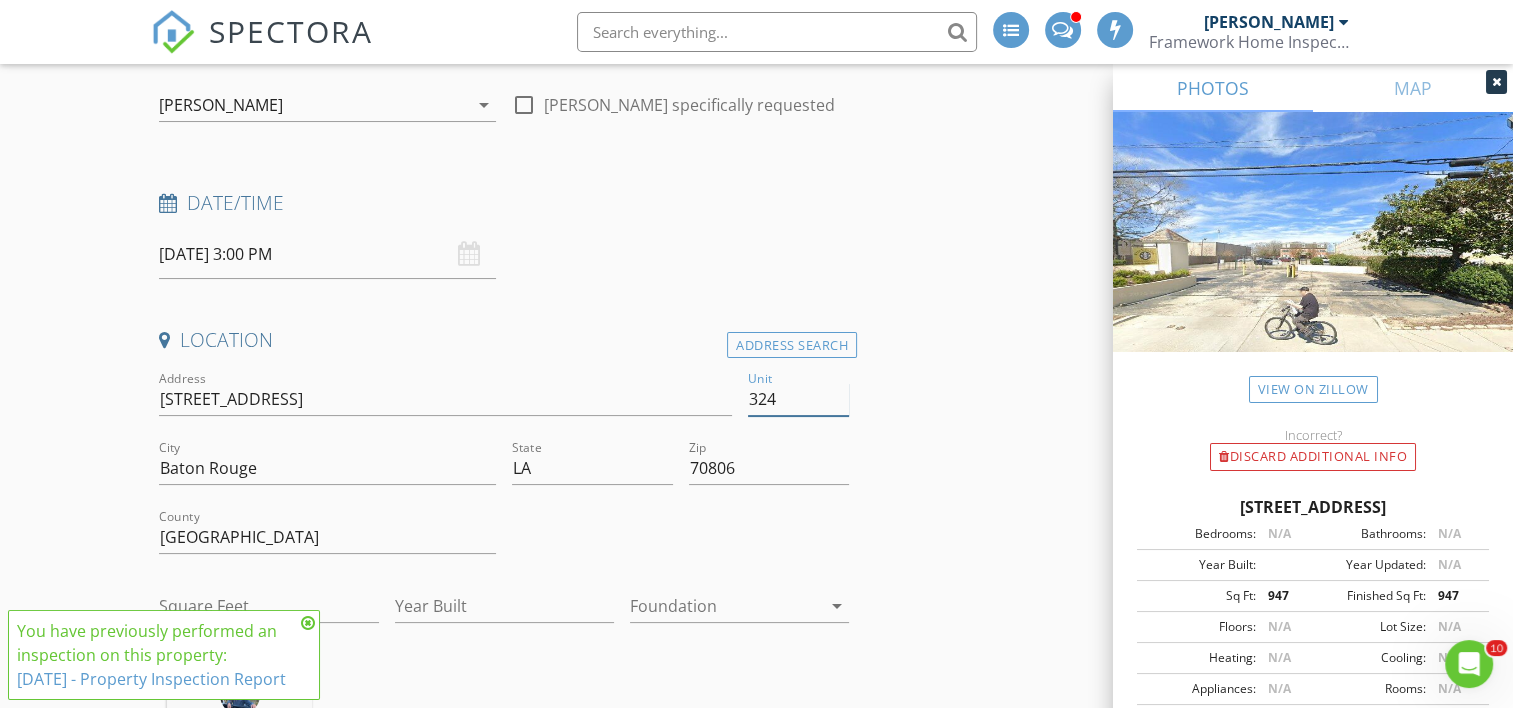 type on "324" 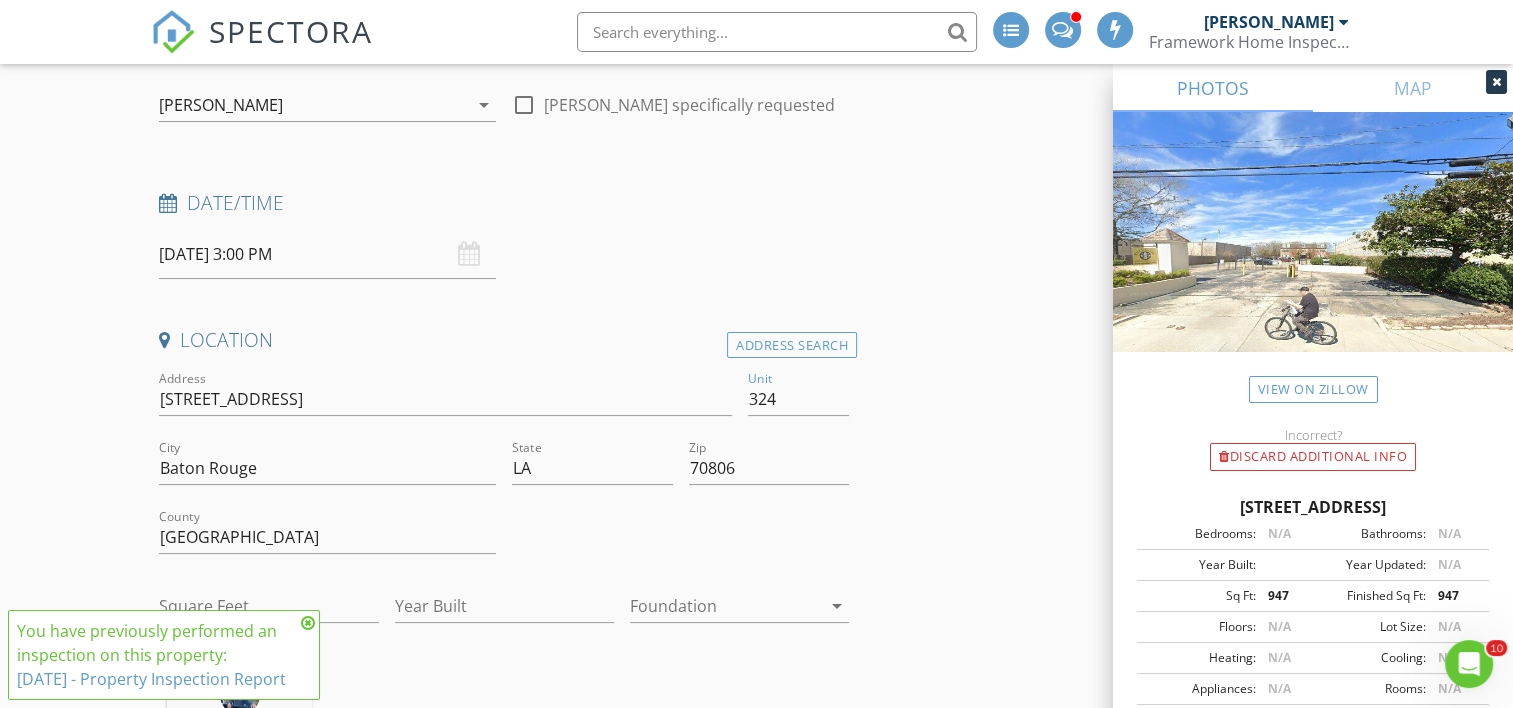 click on "INSPECTOR(S)
check_box   Ryan McNabb   PRIMARY   Ryan McNabb arrow_drop_down   check_box_outline_blank Ryan McNabb specifically requested
Date/Time
07/14/2025 3:00 PM
Location
Address Search       Address 4735 Government St   Unit 324   City Baton Rouge   State LA   Zip 70806   County East Baton Rouge Parish     Square Feet   Year Built   Foundation arrow_drop_down     Ryan McNabb     14.6 miles     (26 minutes)
client
check_box Enable Client CC email for this inspection   Client Search     check_box_outline_blank Client is a Company/Organization     First Name   Last Name   Email   CC Email   Phone         Tags         Notes   Private Notes
ADD ADDITIONAL client
SERVICES
check_box_outline_blank   Property Inspection   check_box_outline_blank     check_box_outline_blank" at bounding box center [756, 1893] 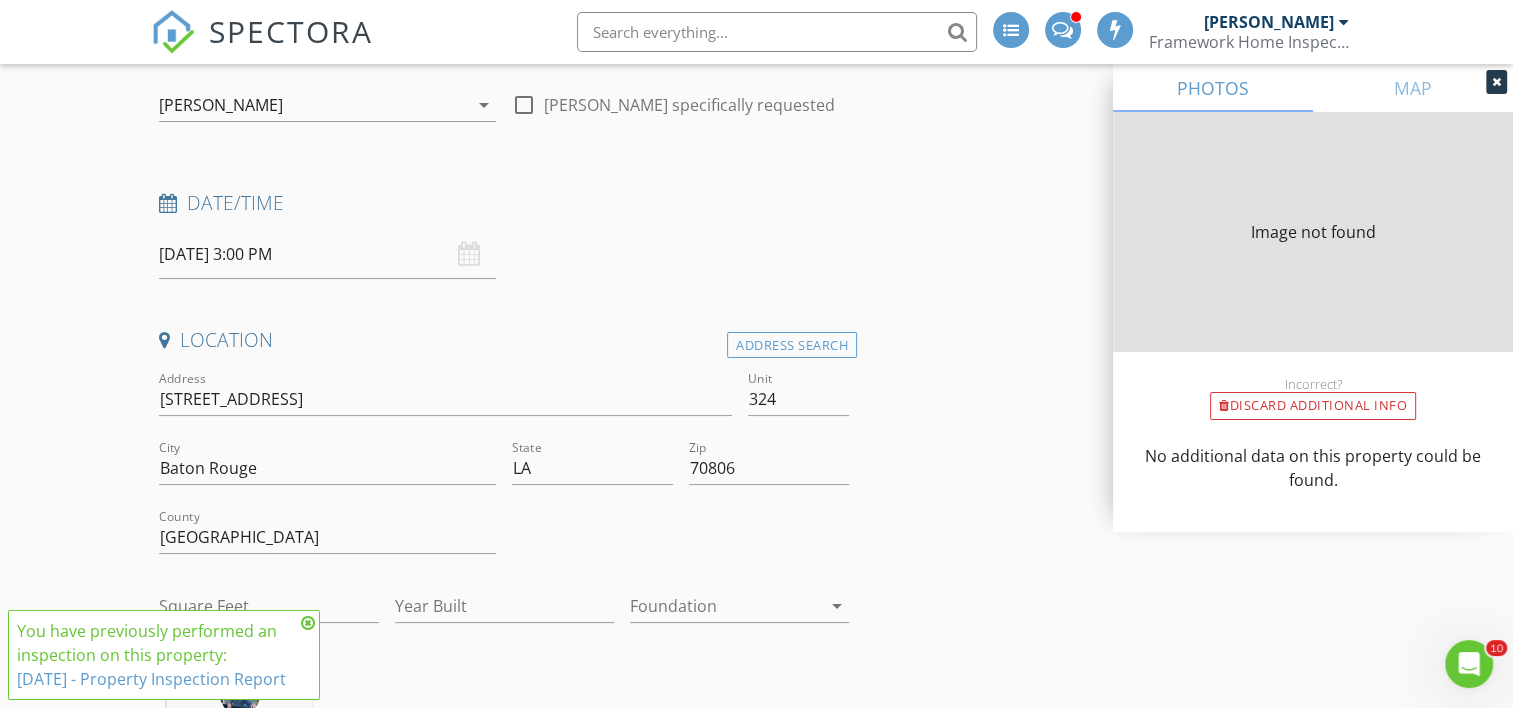 type on "947" 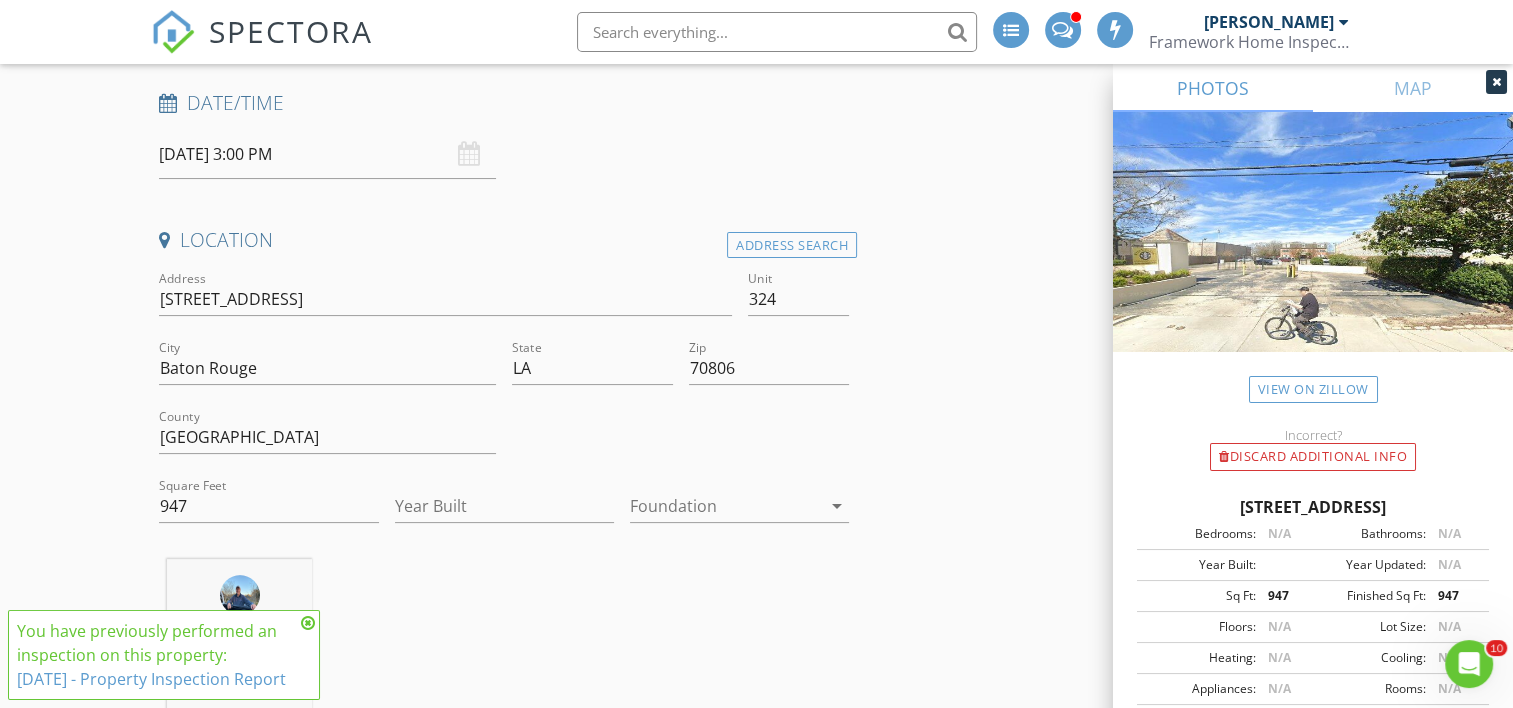click at bounding box center [725, 506] 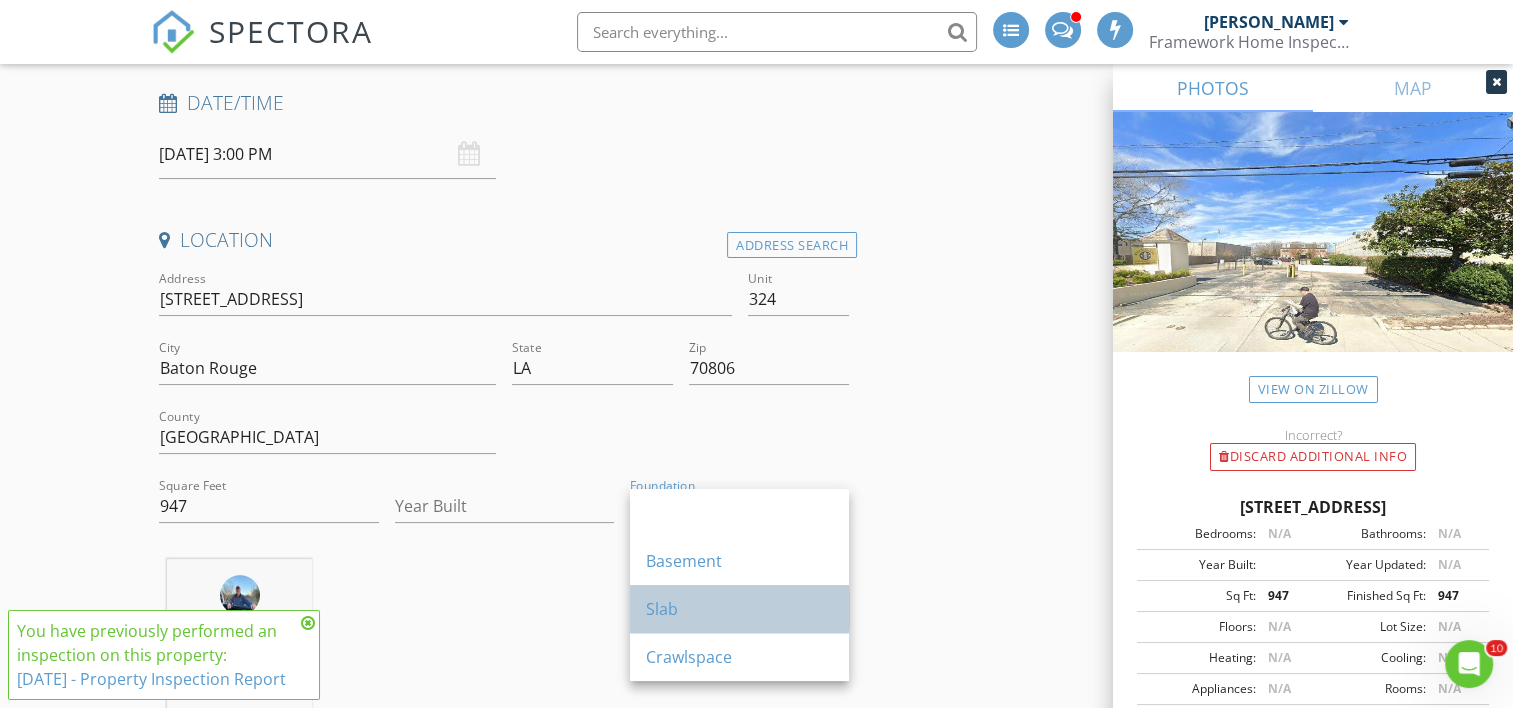click on "Slab" at bounding box center (739, 609) 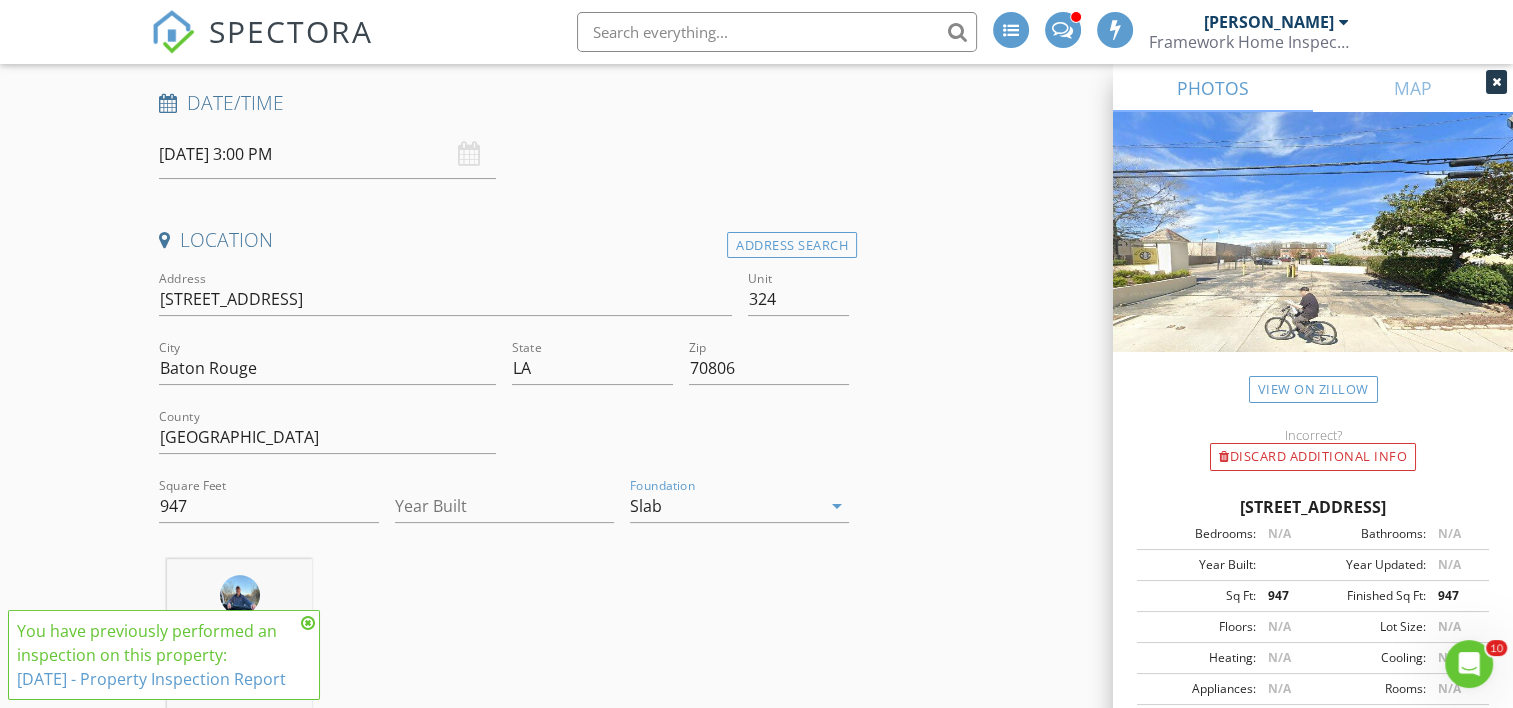 click on "INSPECTOR(S)
check_box   Ryan McNabb   PRIMARY   Ryan McNabb arrow_drop_down   check_box_outline_blank Ryan McNabb specifically requested
Date/Time
07/14/2025 3:00 PM
Location
Address Search       Address 4735 Government St   Unit 324   City Baton Rouge   State LA   Zip 70806   County East Baton Rouge Parish     Square Feet 947   Year Built   Foundation Slab arrow_drop_down     Ryan McNabb     14.6 miles     (26 minutes)
client
check_box Enable Client CC email for this inspection   Client Search     check_box_outline_blank Client is a Company/Organization     First Name   Last Name   Email   CC Email   Phone         Tags         Notes   Private Notes
ADD ADDITIONAL client
SERVICES
check_box_outline_blank   Property Inspection   check_box_outline_blank" at bounding box center (756, 1793) 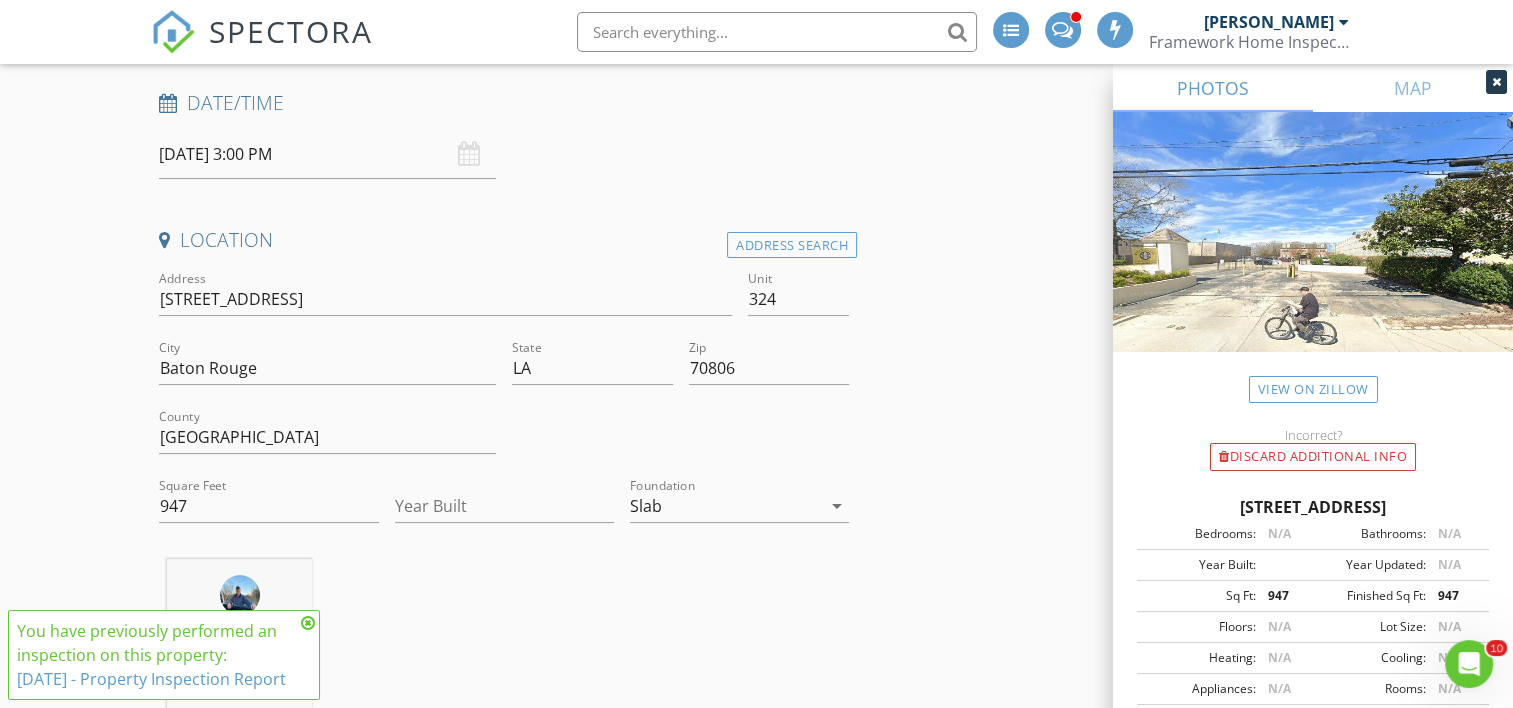 click at bounding box center (308, 623) 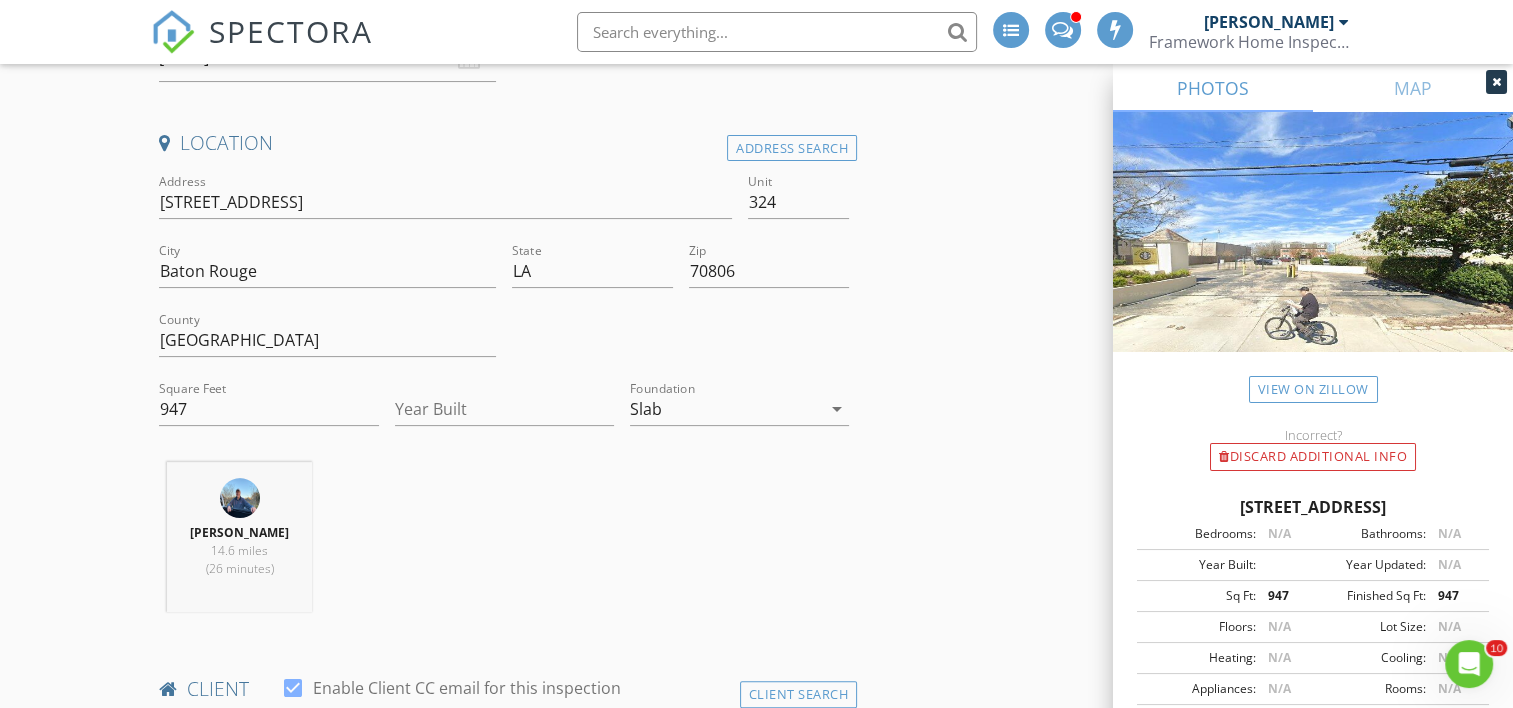 scroll, scrollTop: 200, scrollLeft: 0, axis: vertical 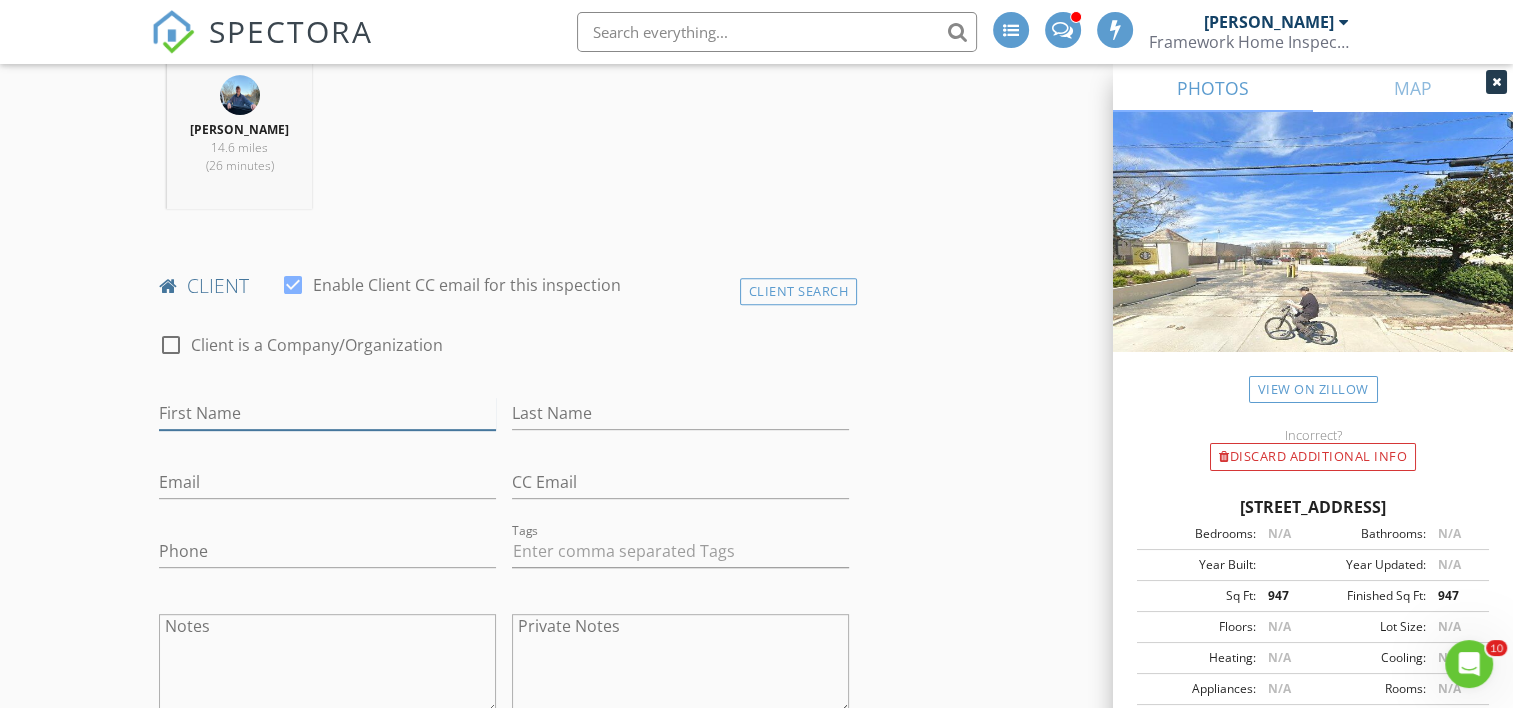 click on "First Name" at bounding box center [327, 413] 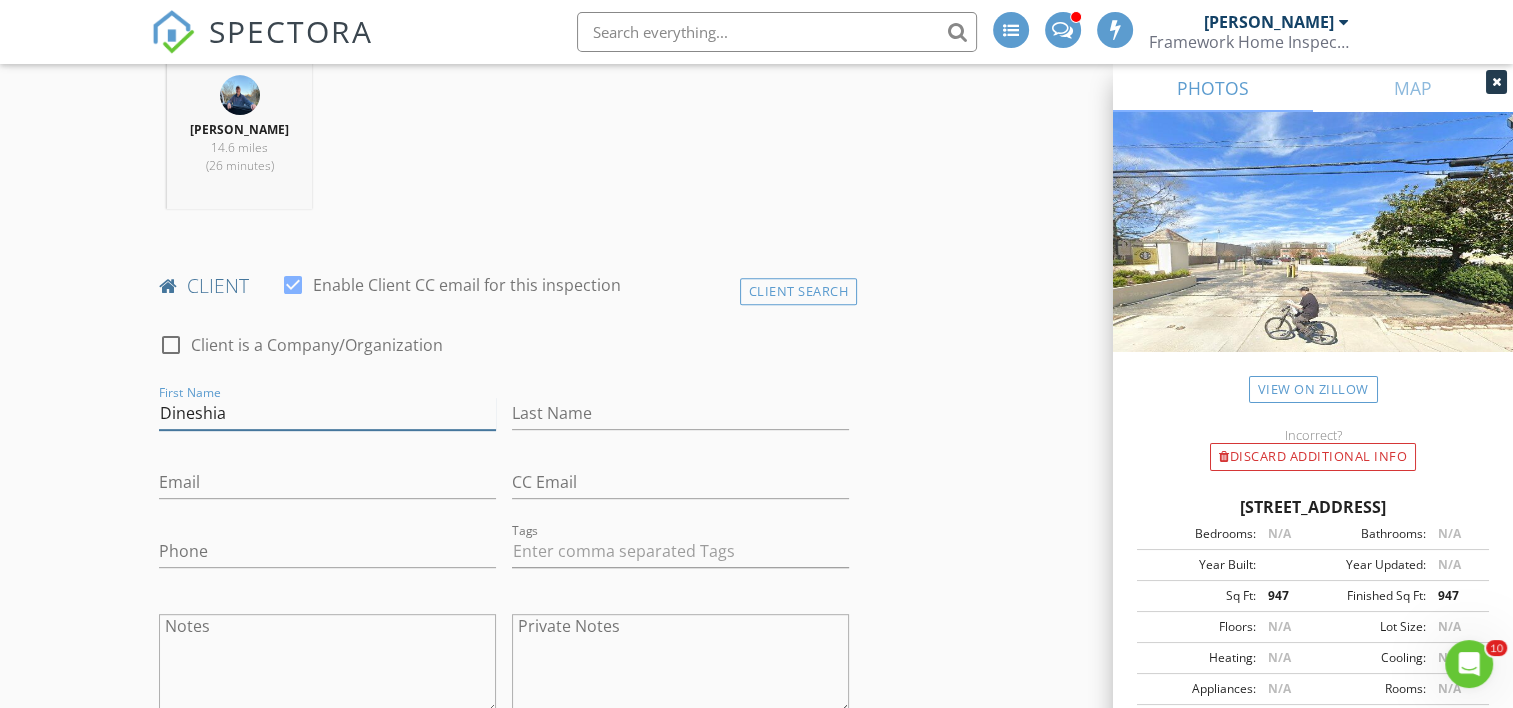 type on "Dineshia" 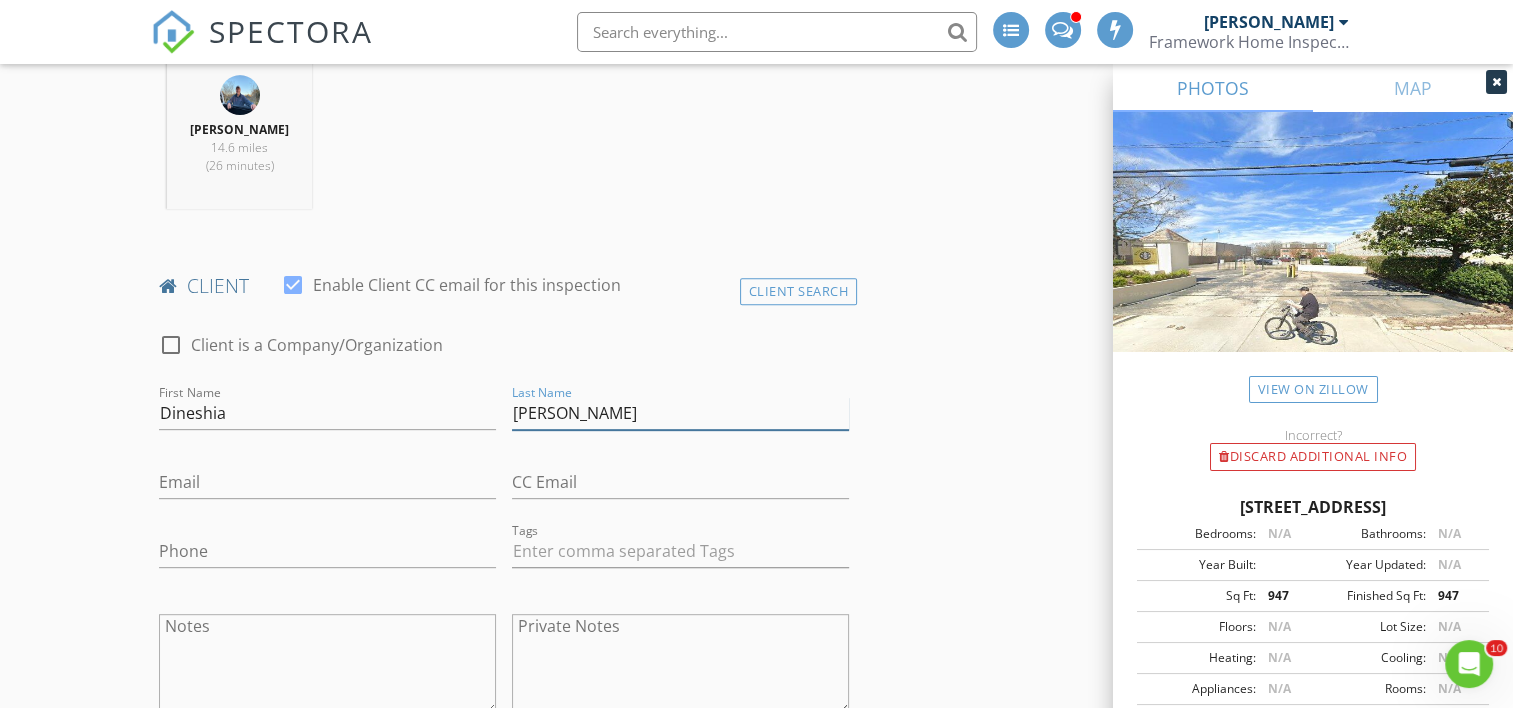 type on "Coleman" 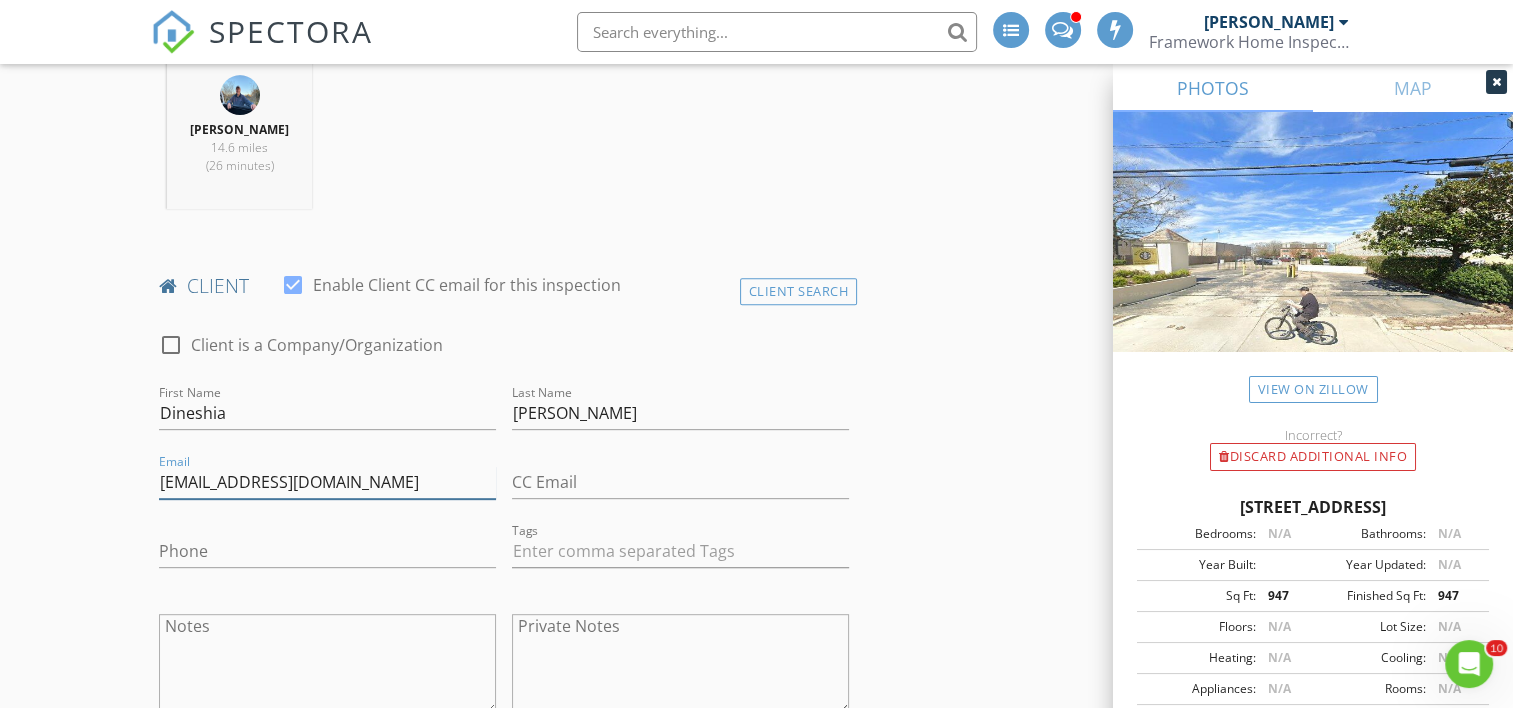 type on "dineshiacoleman@gmail.com" 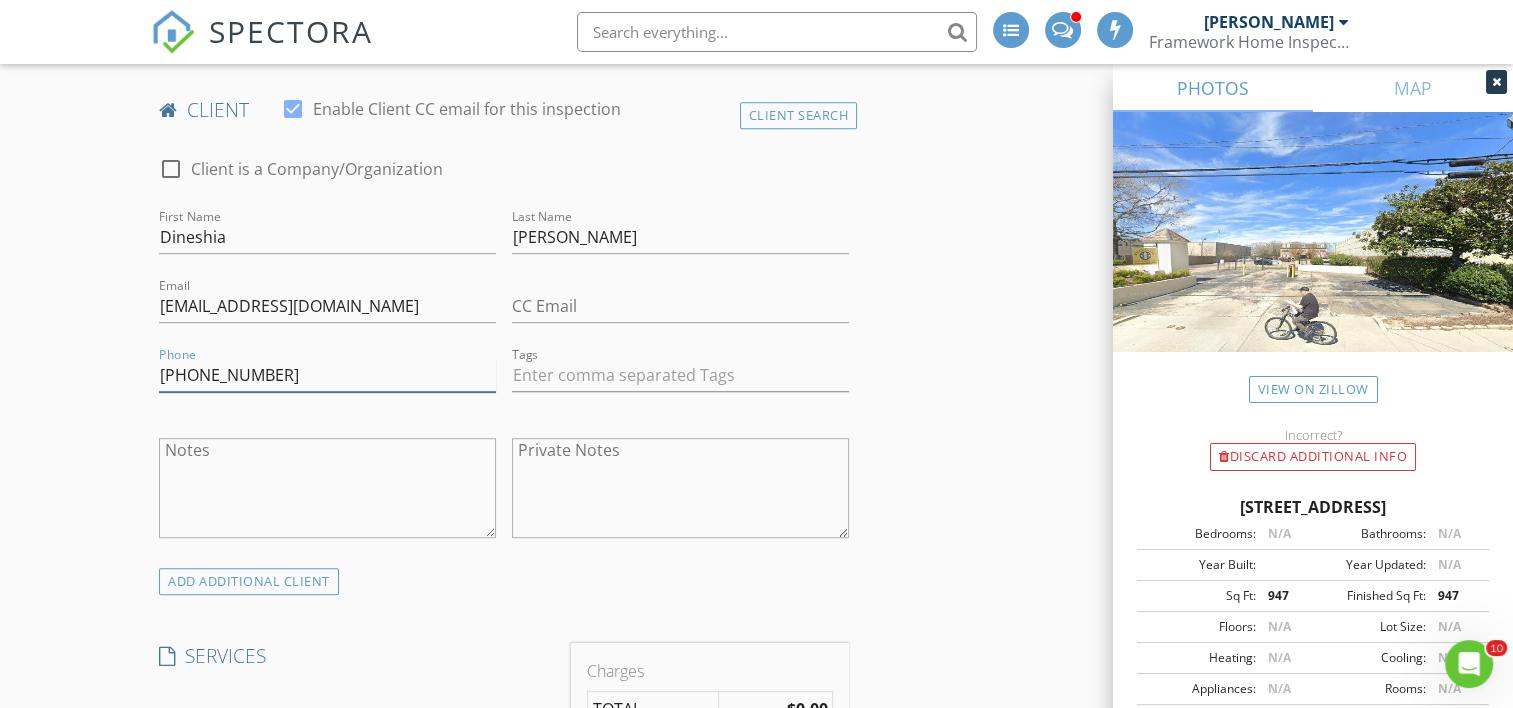 scroll, scrollTop: 1100, scrollLeft: 0, axis: vertical 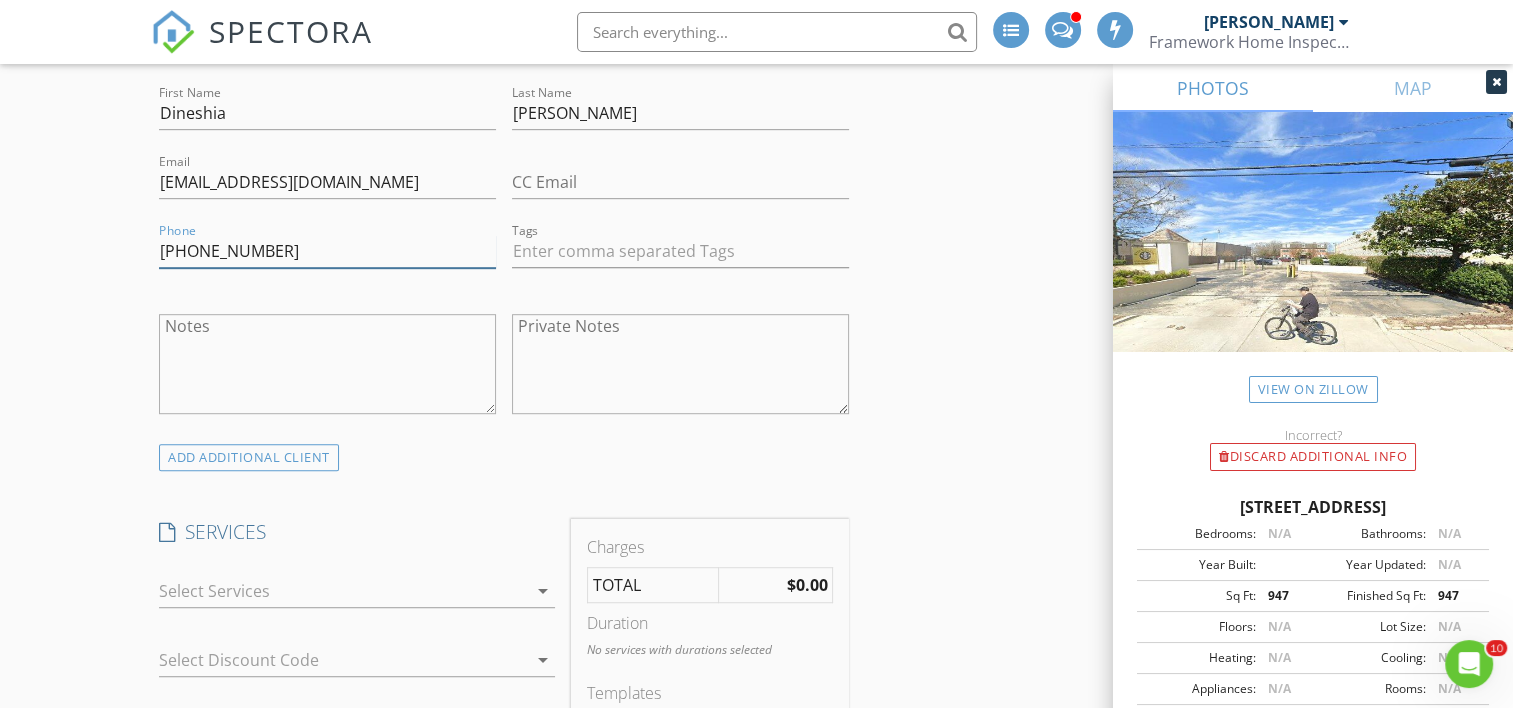 type on "225-341-0461" 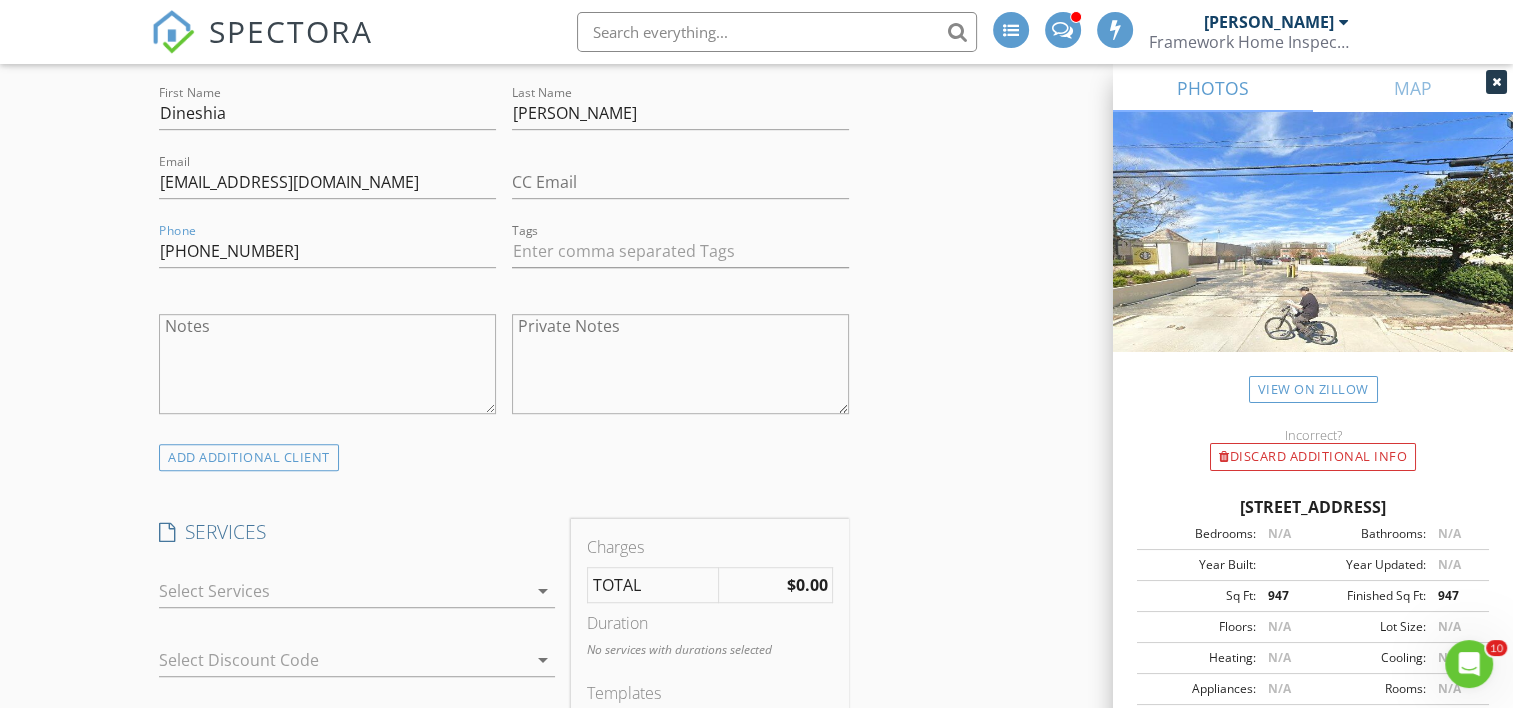 click at bounding box center [343, 591] 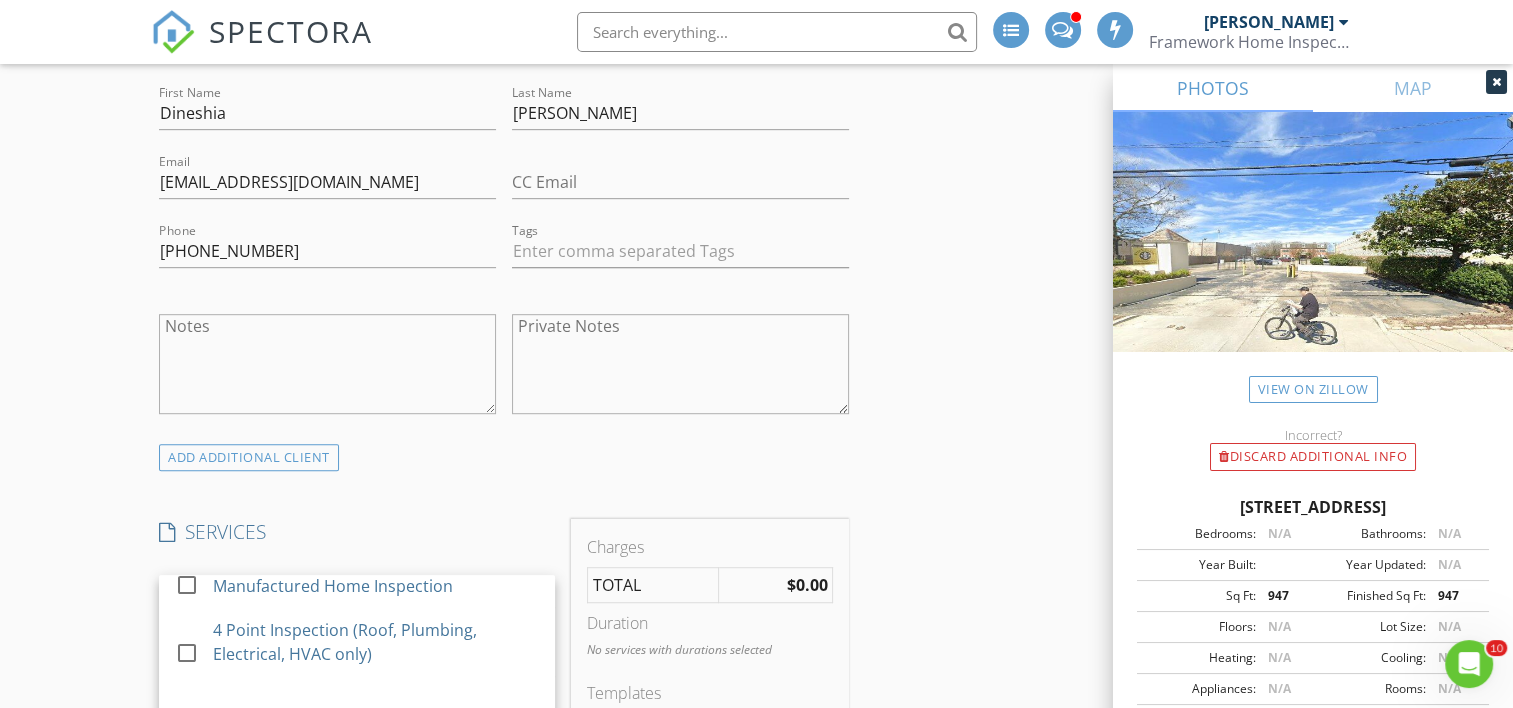 scroll, scrollTop: 200, scrollLeft: 0, axis: vertical 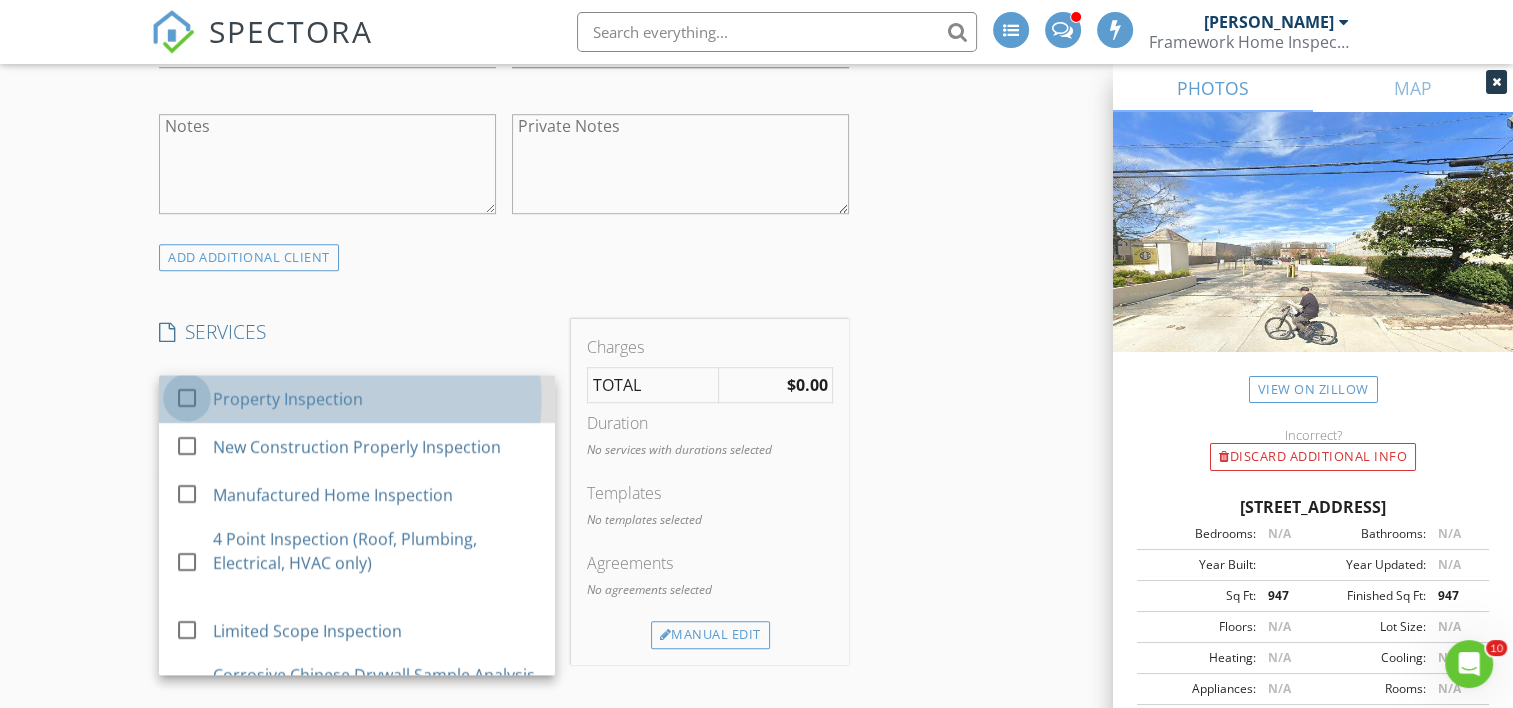 click at bounding box center (187, 398) 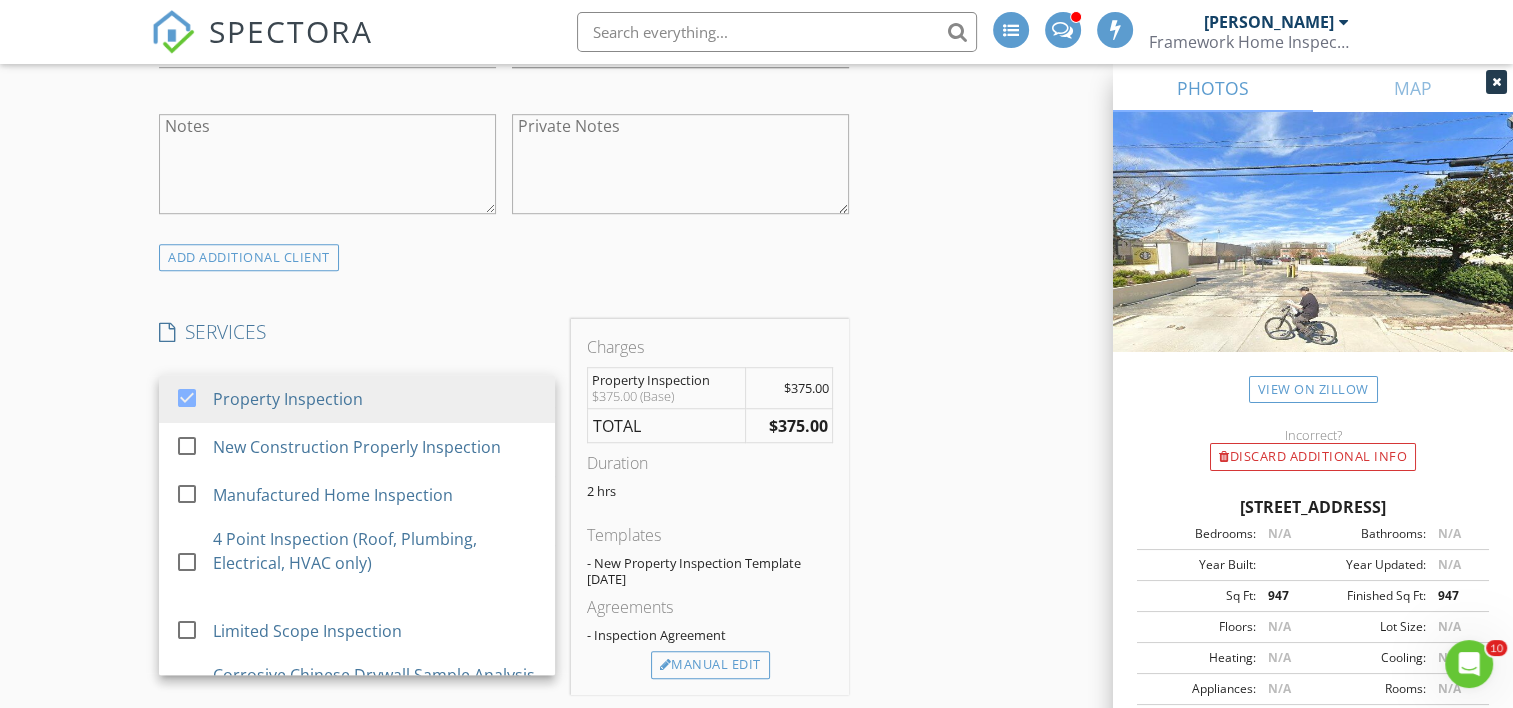 click on "New Inspection
INSPECTOR(S)
check_box   Ryan McNabb   PRIMARY   Ryan McNabb arrow_drop_down   check_box_outline_blank Ryan McNabb specifically requested
Date/Time
07/14/2025 3:00 PM
Location
Address Search       Address 4735 Government St   Unit 324   City Baton Rouge   State LA   Zip 70806   County East Baton Rouge Parish     Square Feet 947   Year Built   Foundation Slab arrow_drop_down     Ryan McNabb     14.6 miles     (26 minutes)
client
check_box Enable Client CC email for this inspection   Client Search     check_box_outline_blank Client is a Company/Organization     First Name Dineshia   Last Name Coleman   Email dineshiacoleman@gmail.com   CC Email   Phone 225-341-0461         Tags         Notes   Private Notes
ADD ADDITIONAL client
SERVICES
check_box" at bounding box center (756, 775) 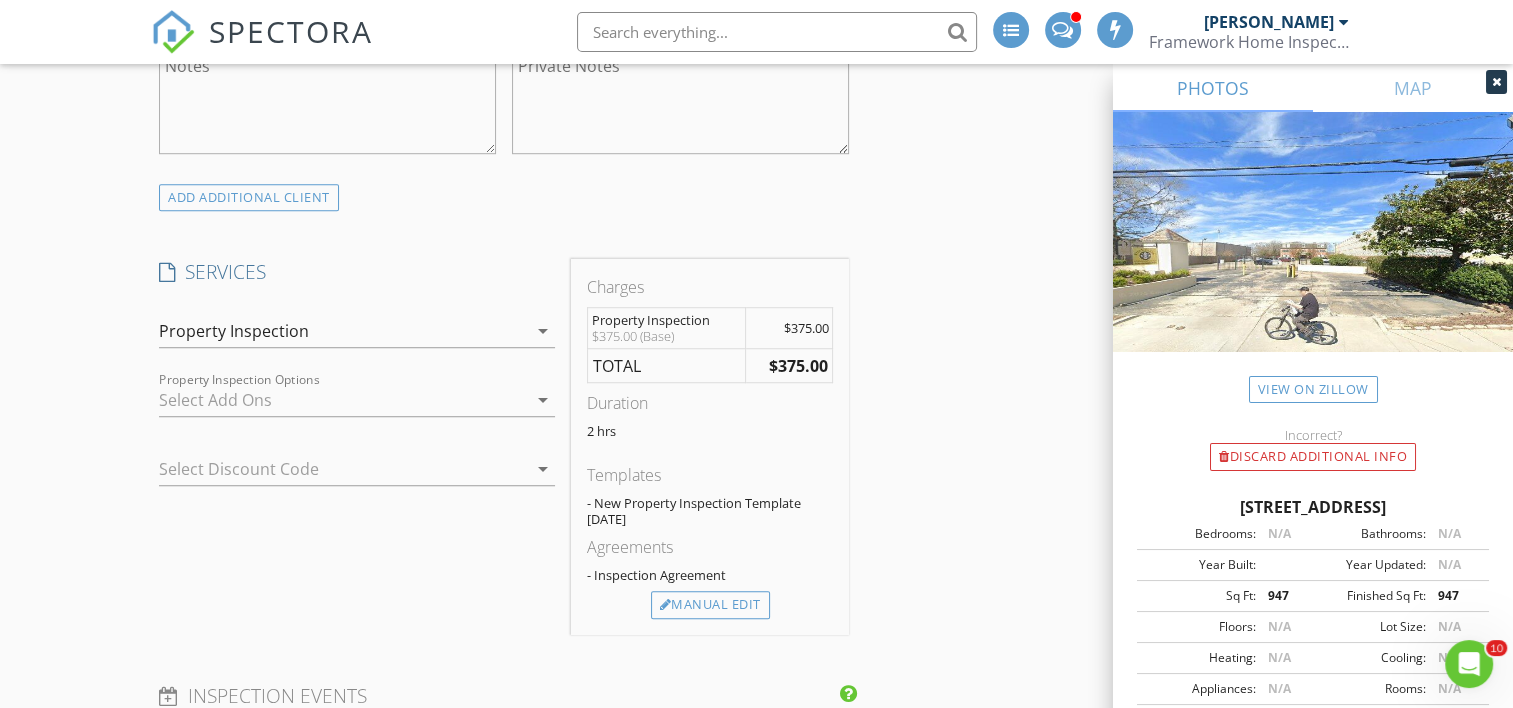 scroll, scrollTop: 1400, scrollLeft: 0, axis: vertical 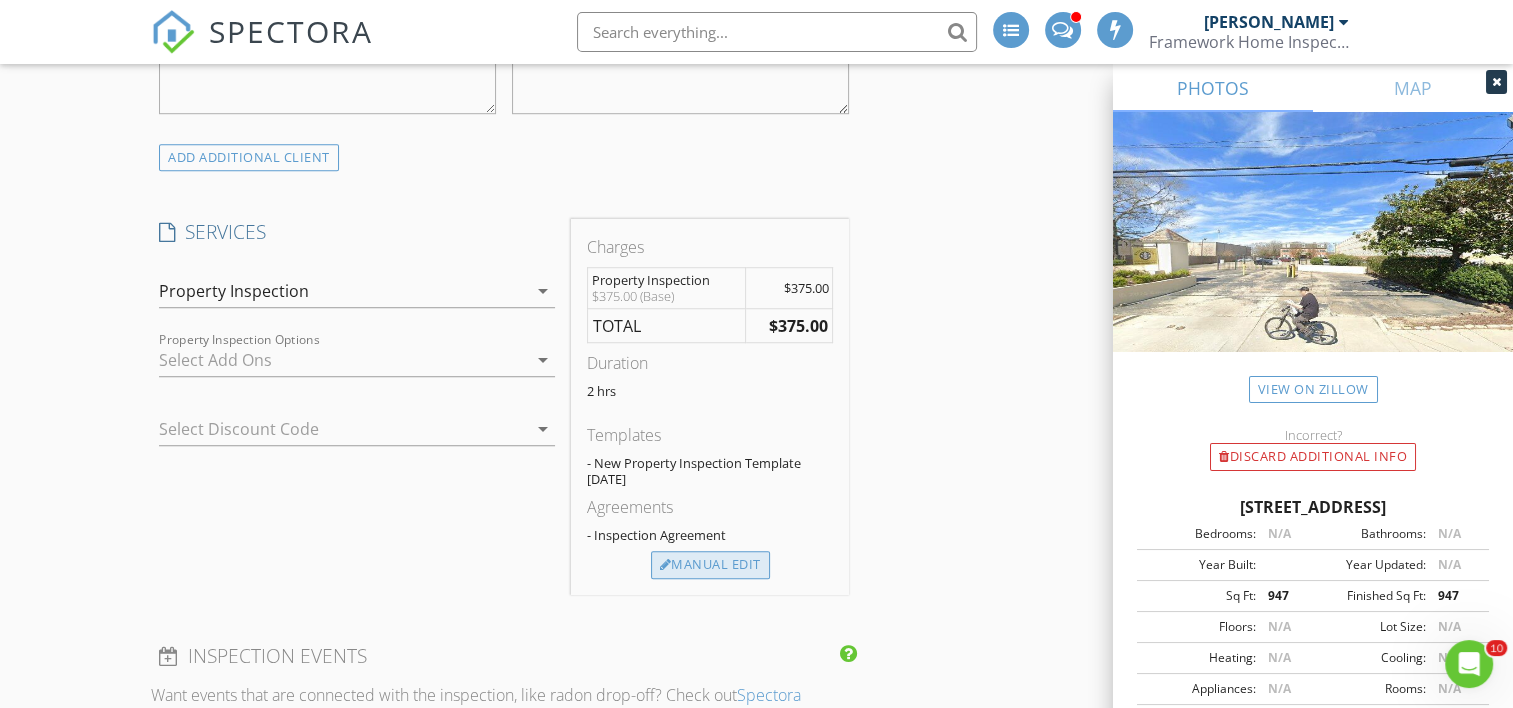click at bounding box center (666, 565) 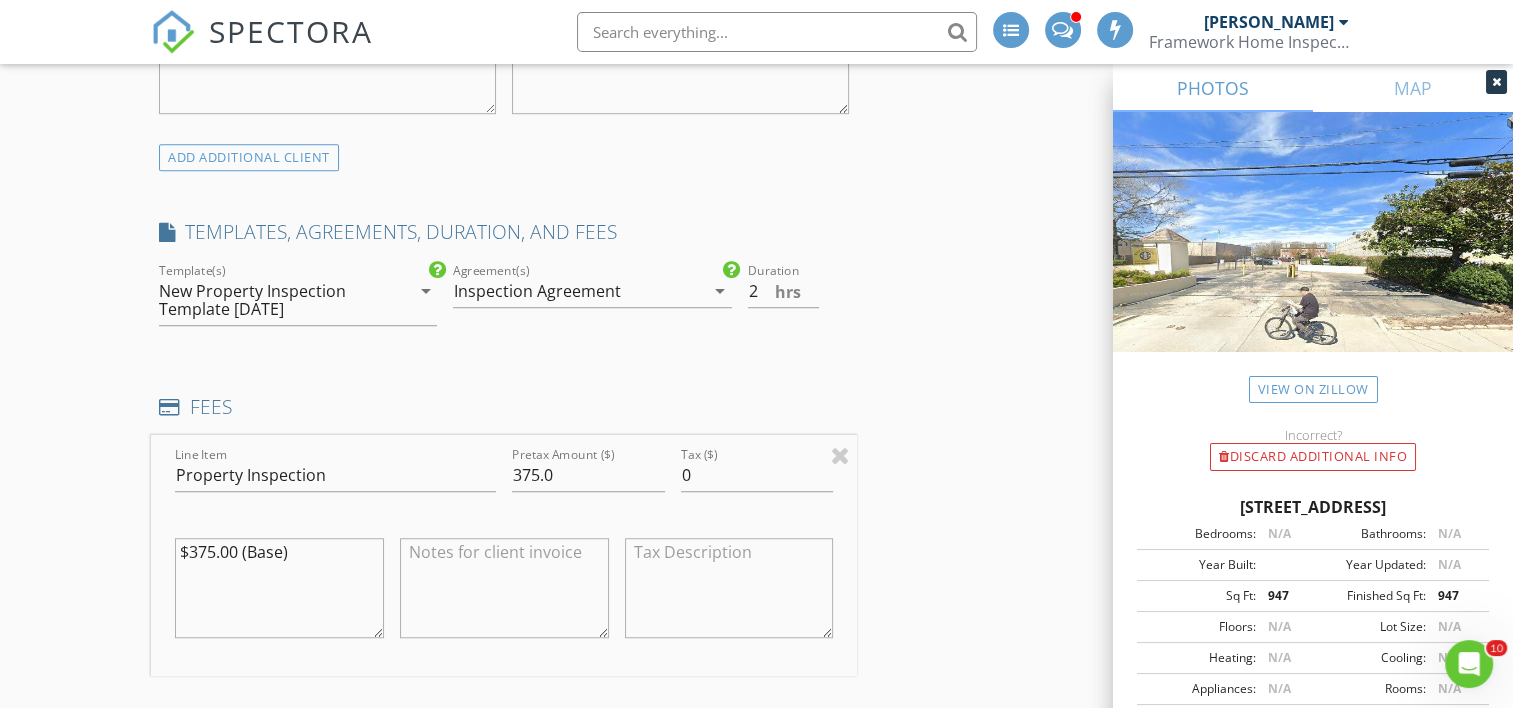 drag, startPoint x: 228, startPoint y: 531, endPoint x: 154, endPoint y: 508, distance: 77.491936 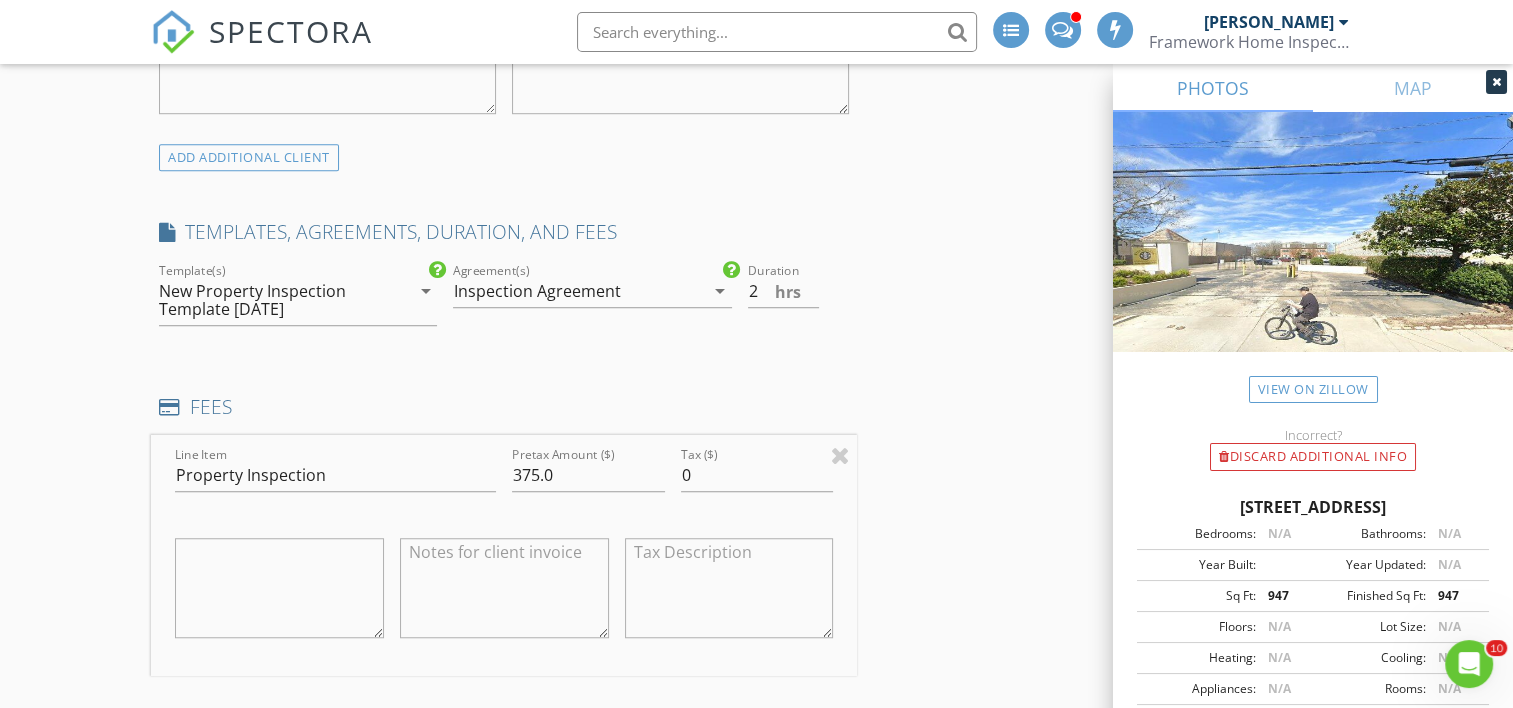 type 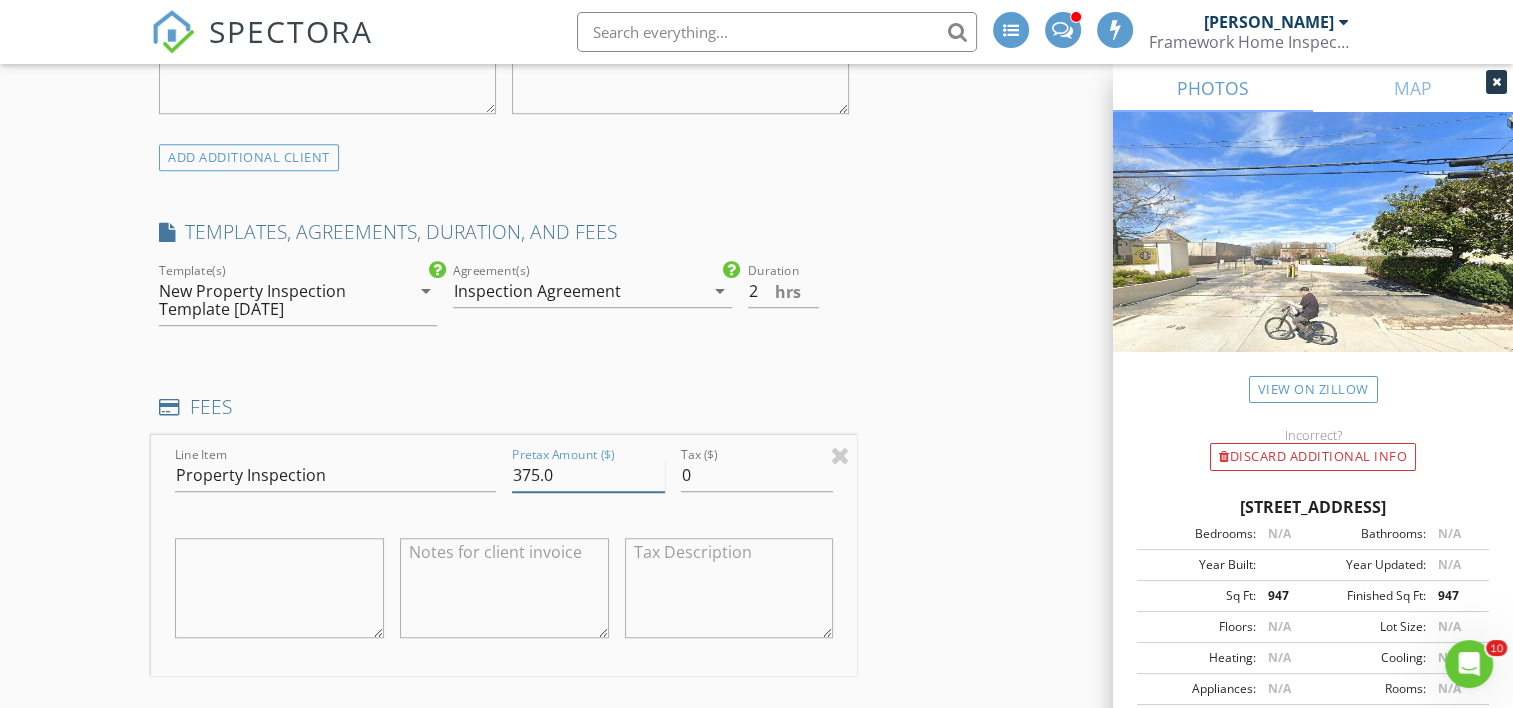 drag, startPoint x: 558, startPoint y: 474, endPoint x: 516, endPoint y: 477, distance: 42.107006 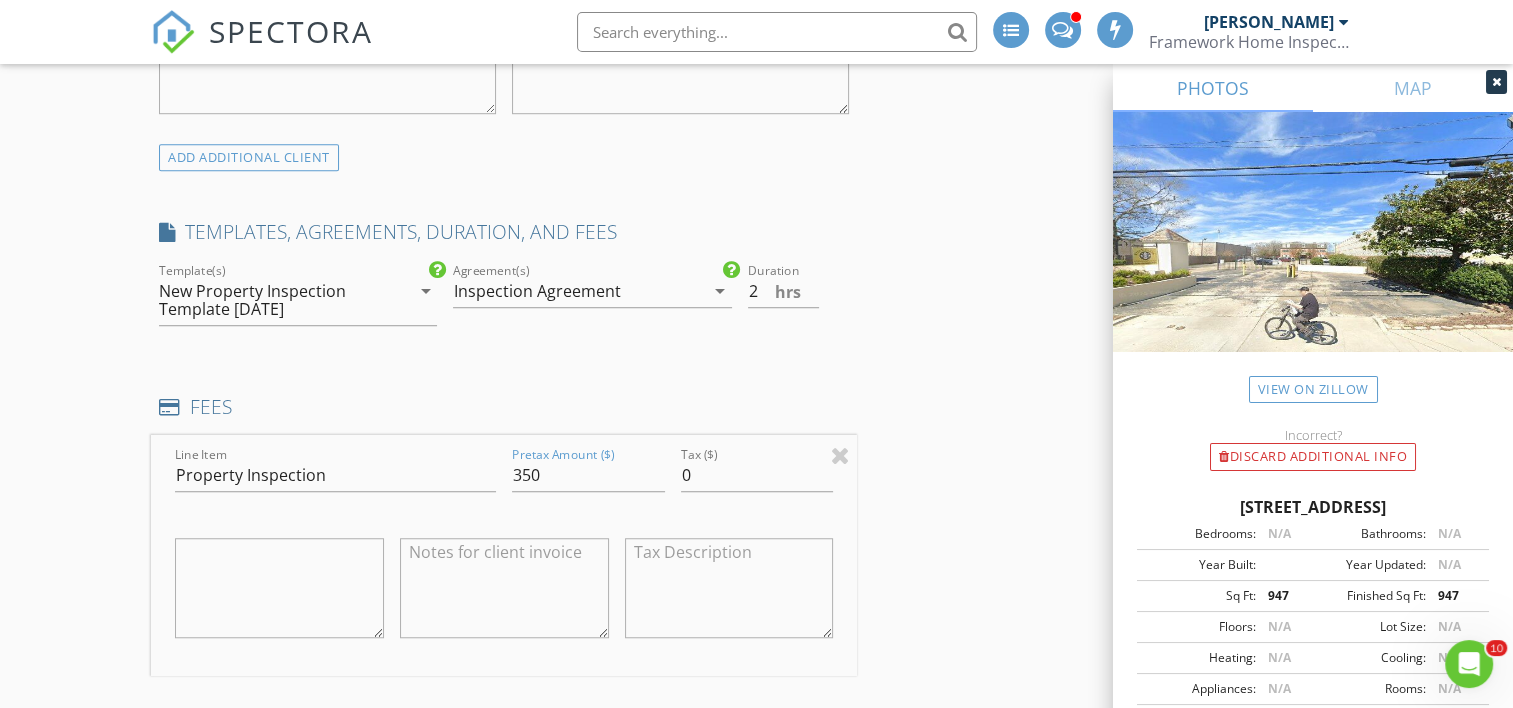 click on "FEES" at bounding box center (504, 407) 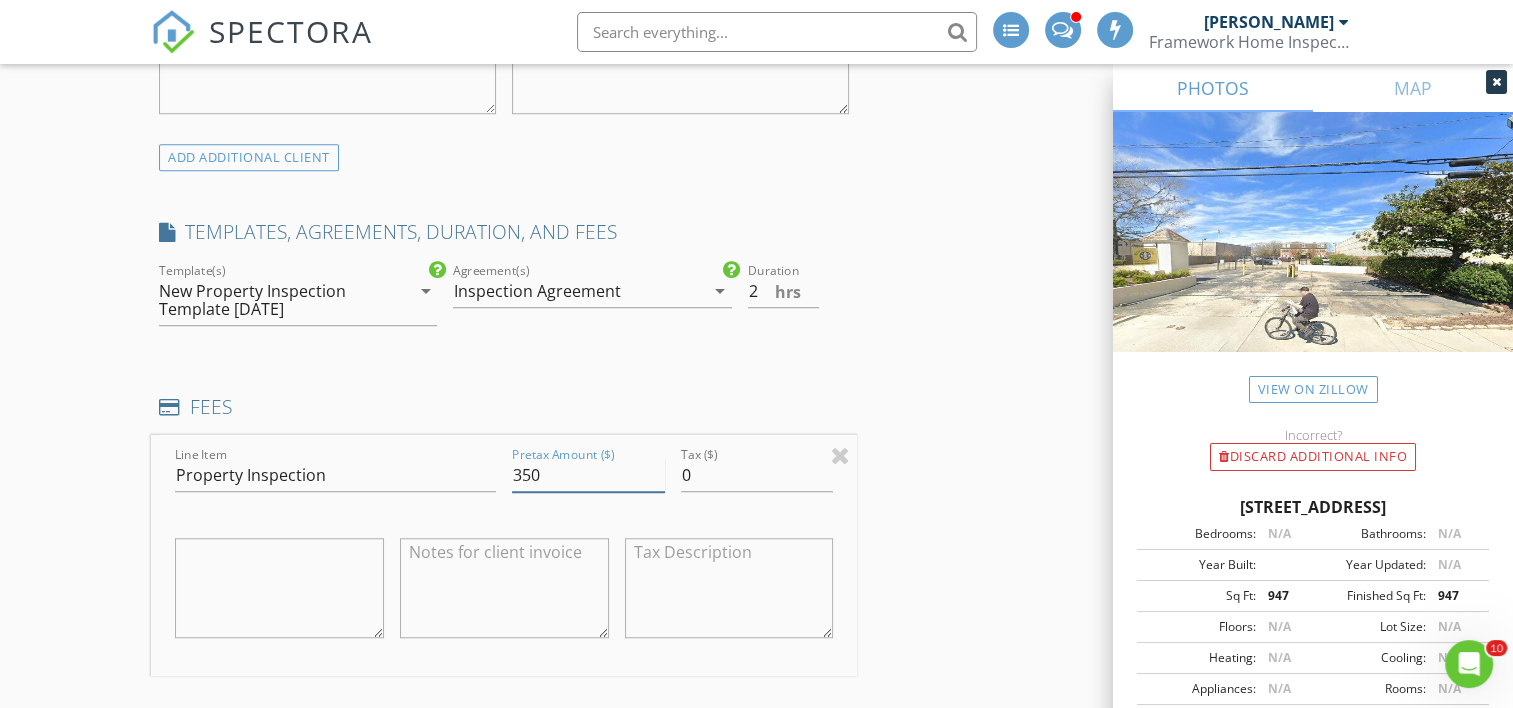 click on "350" at bounding box center (588, 475) 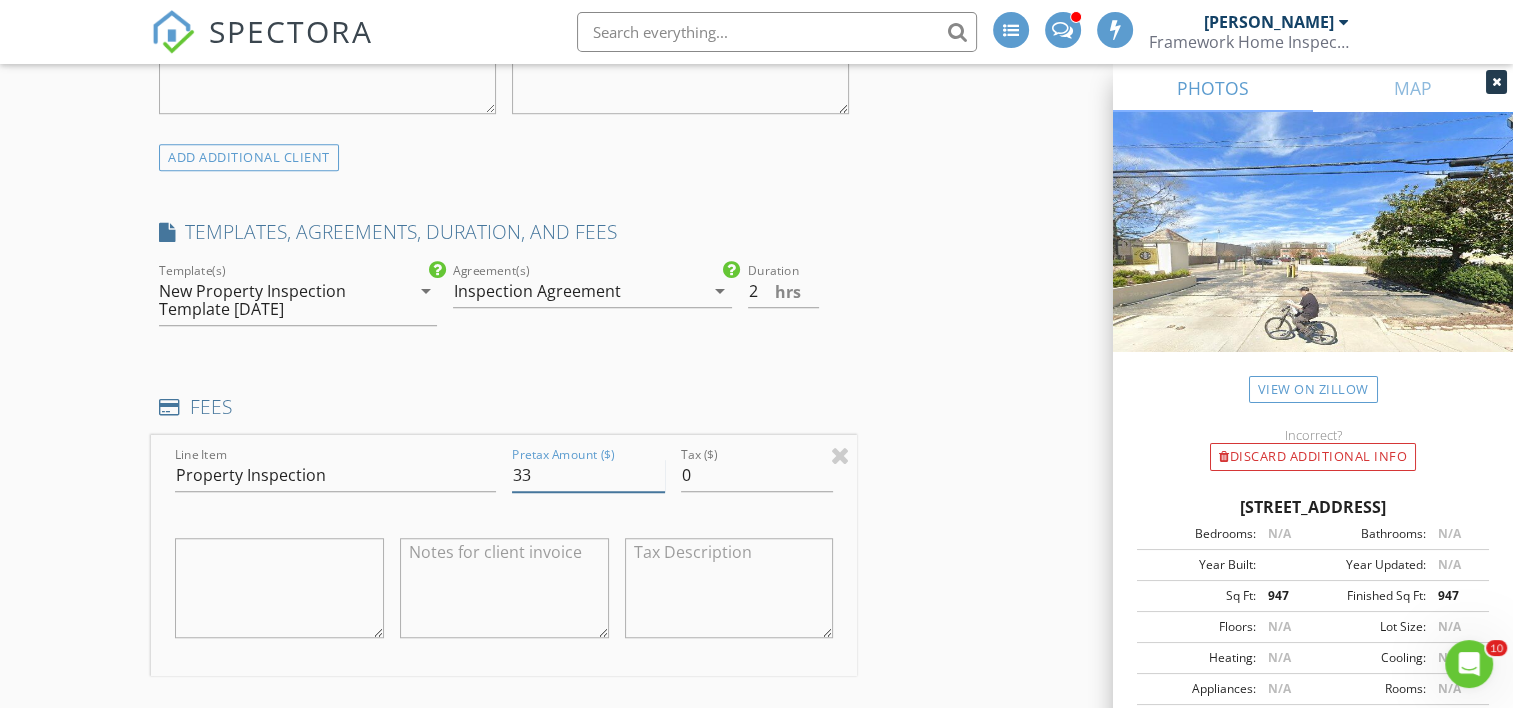 type on "3" 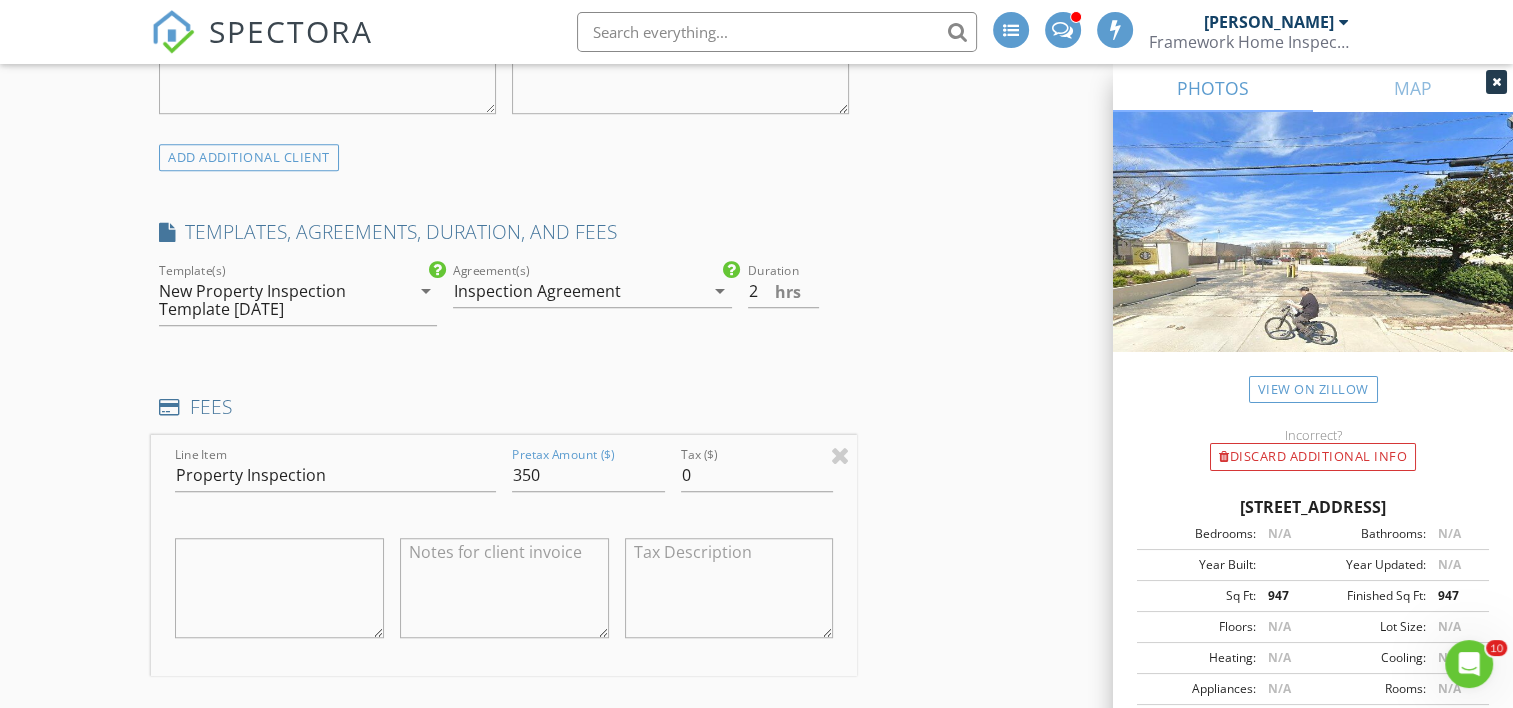 click on "New Inspection
INSPECTOR(S)
check_box   Ryan McNabb   PRIMARY   Ryan McNabb arrow_drop_down   check_box_outline_blank Ryan McNabb specifically requested
Date/Time
07/14/2025 3:00 PM
Location
Address Search       Address 4735 Government St   Unit 324   City Baton Rouge   State LA   Zip 70806   County East Baton Rouge Parish     Square Feet 947   Year Built   Foundation Slab arrow_drop_down     Ryan McNabb     14.6 miles     (26 minutes)
client
check_box Enable Client CC email for this inspection   Client Search     check_box_outline_blank Client is a Company/Organization     First Name Dineshia   Last Name Coleman   Email dineshiacoleman@gmail.com   CC Email   Phone 225-341-0461         Tags         Notes   Private Notes
ADD ADDITIONAL client
SERVICES
check_box" at bounding box center [756, 778] 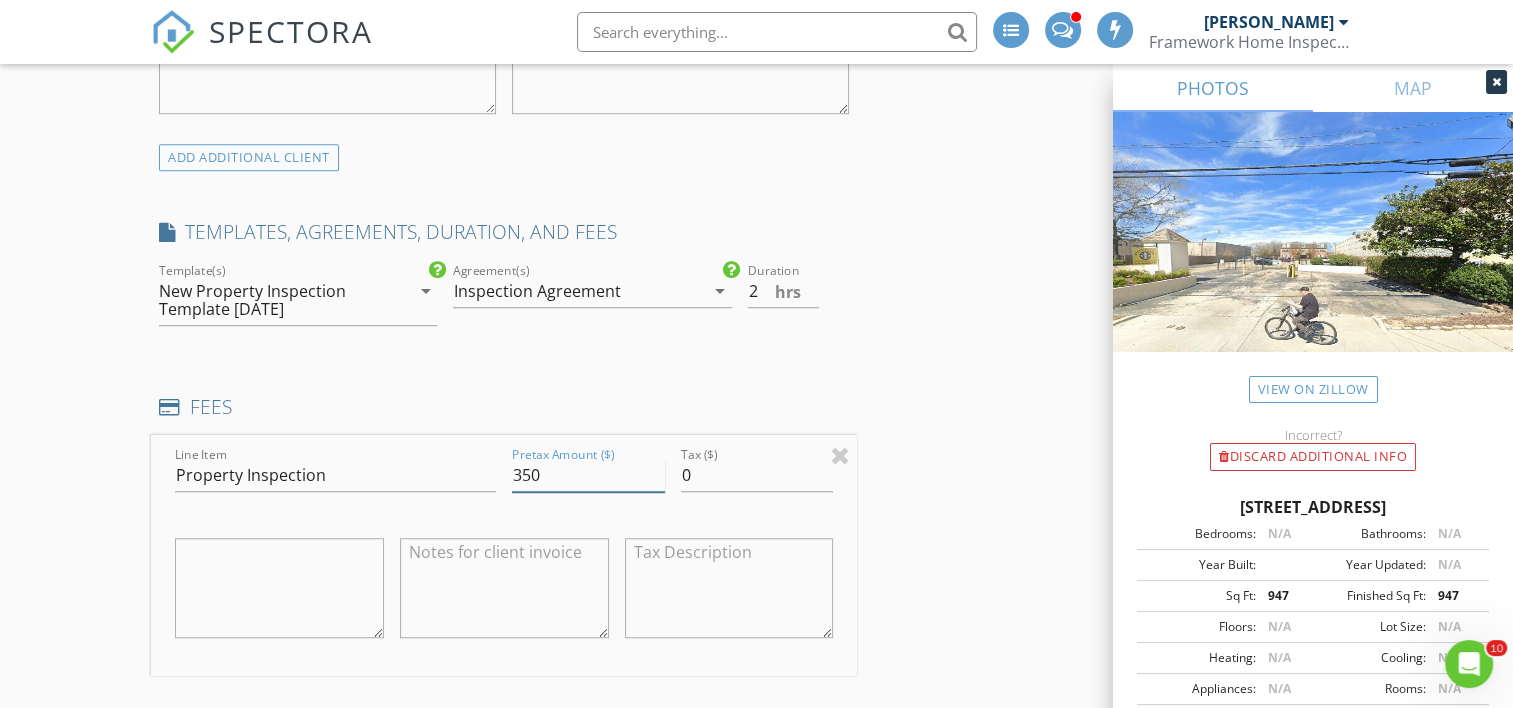 drag, startPoint x: 544, startPoint y: 473, endPoint x: 517, endPoint y: 479, distance: 27.658634 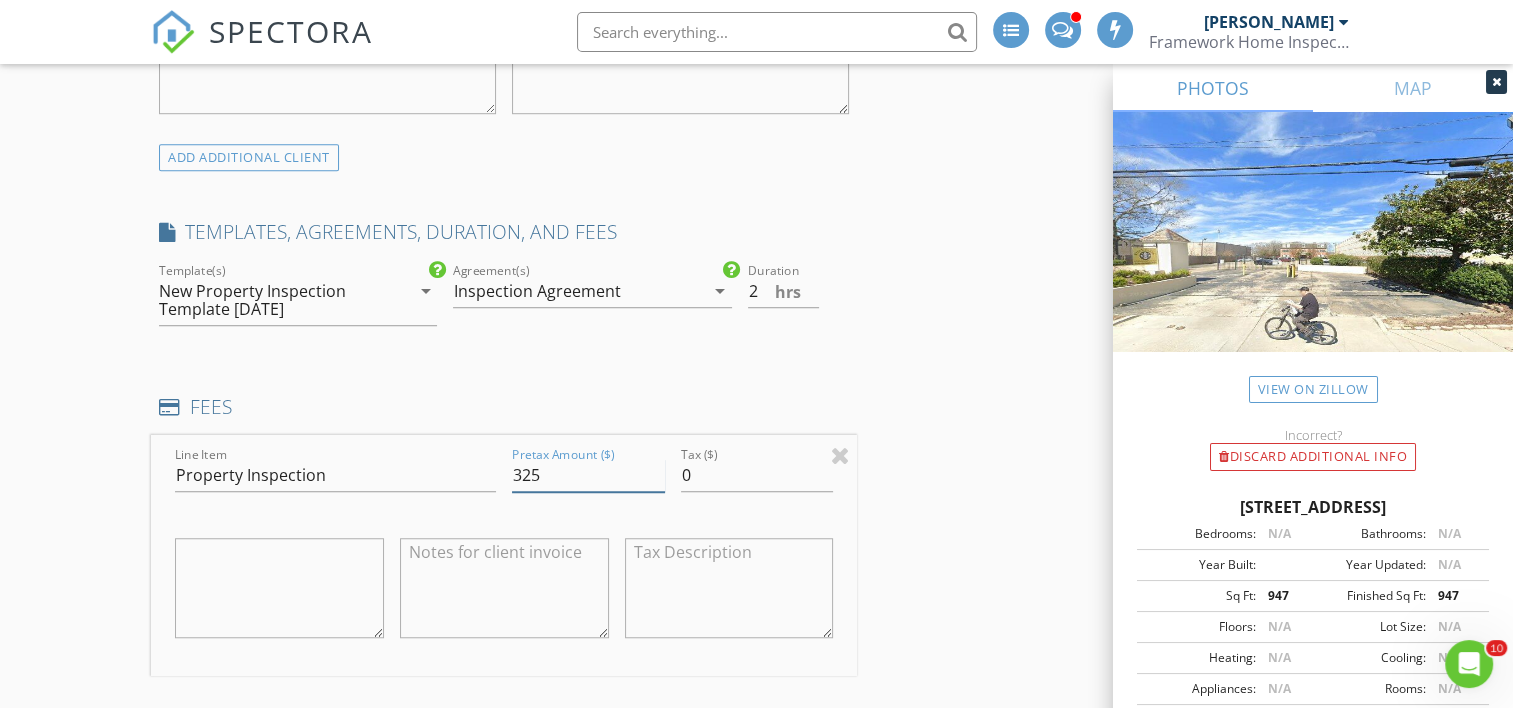 type on "325" 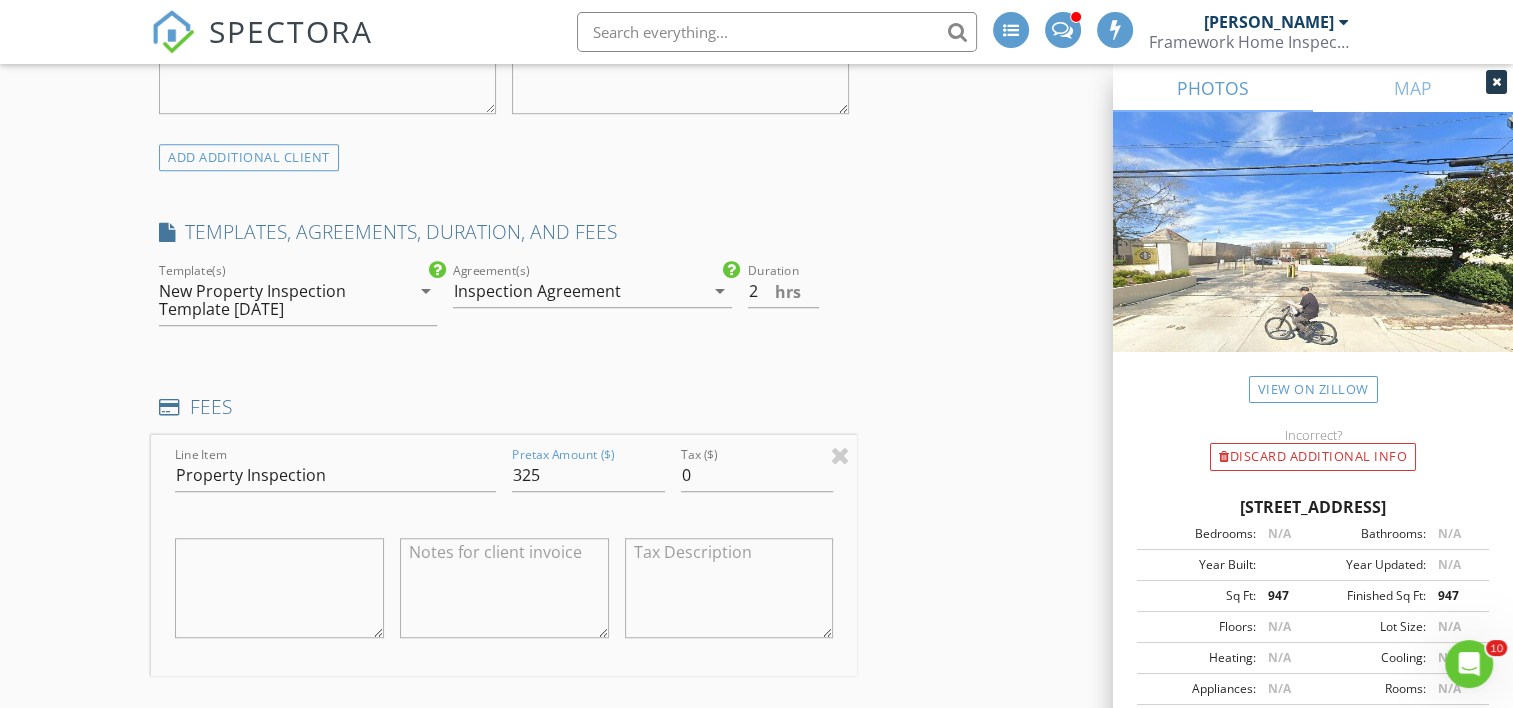 click on "INSPECTOR(S)
check_box   Ryan McNabb   PRIMARY   Ryan McNabb arrow_drop_down   check_box_outline_blank Ryan McNabb specifically requested
Date/Time
07/14/2025 3:00 PM
Location
Address Search       Address 4735 Government St   Unit 324   City Baton Rouge   State LA   Zip 70806   County East Baton Rouge Parish     Square Feet 947   Year Built   Foundation Slab arrow_drop_down     Ryan McNabb     14.6 miles     (26 minutes)
client
check_box Enable Client CC email for this inspection   Client Search     check_box_outline_blank Client is a Company/Organization     First Name Dineshia   Last Name Coleman   Email dineshiacoleman@gmail.com   CC Email   Phone 225-341-0461         Tags         Notes   Private Notes
ADD ADDITIONAL client
SERVICES
check_box   Property Inspection" at bounding box center (756, 812) 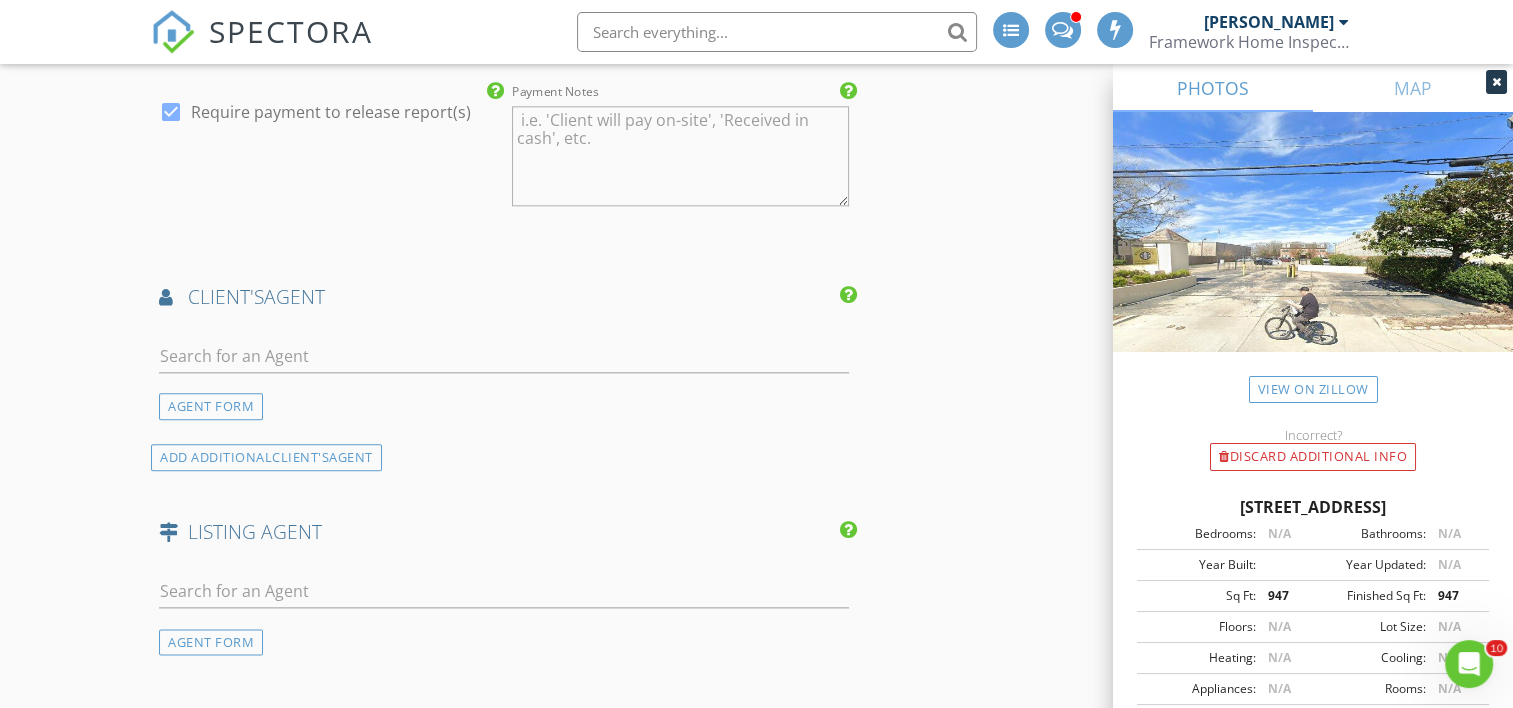scroll, scrollTop: 2600, scrollLeft: 0, axis: vertical 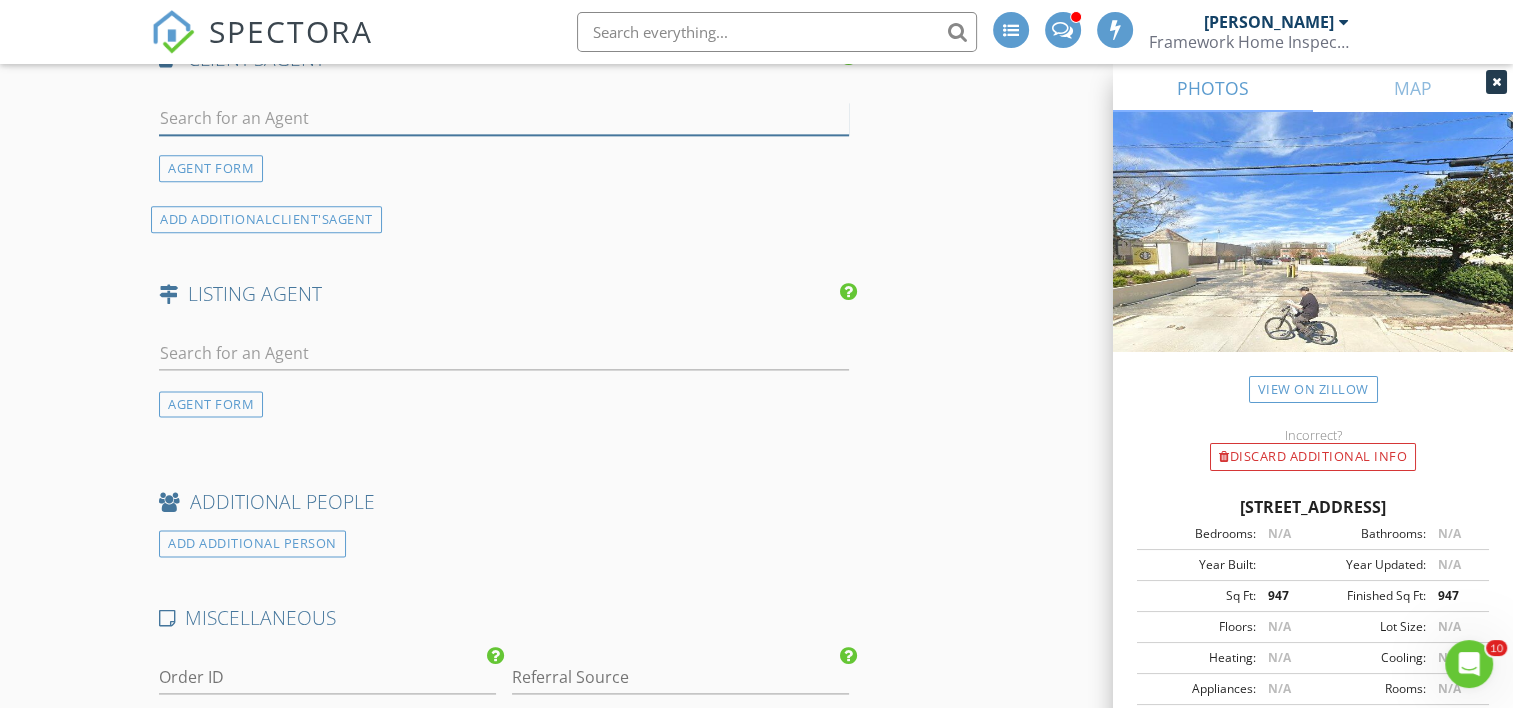 click at bounding box center (504, 118) 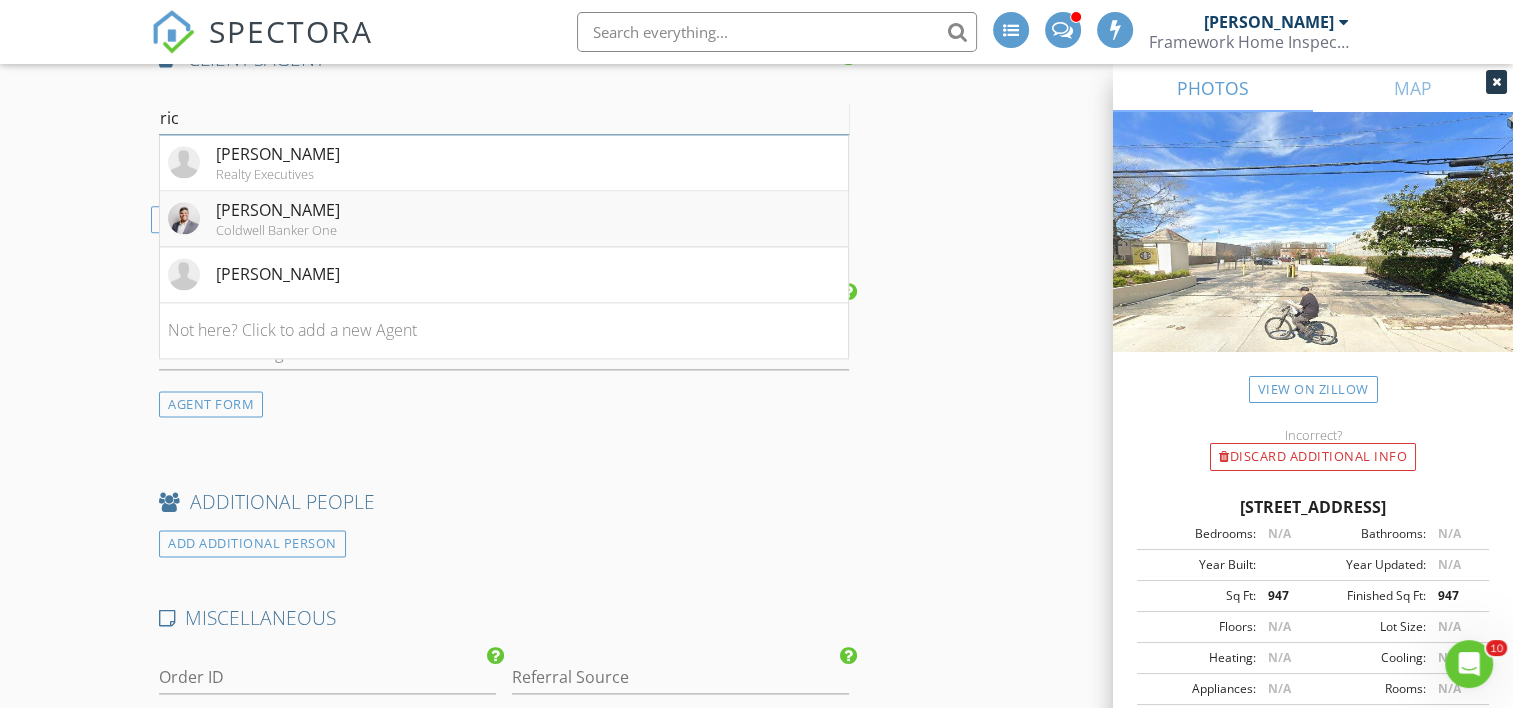 type on "ric" 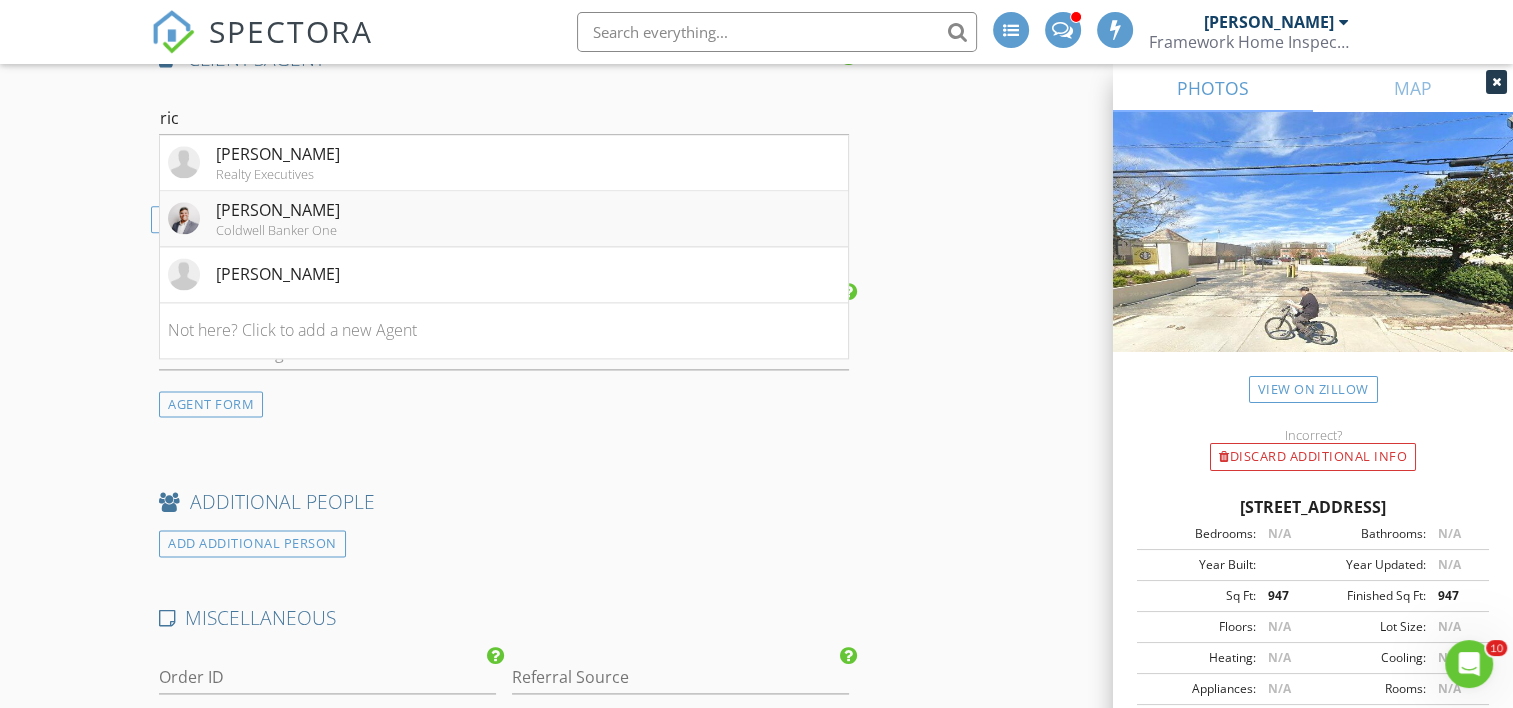 click on "Ricky Brazzel
Coldwell Banker One" at bounding box center [254, 218] 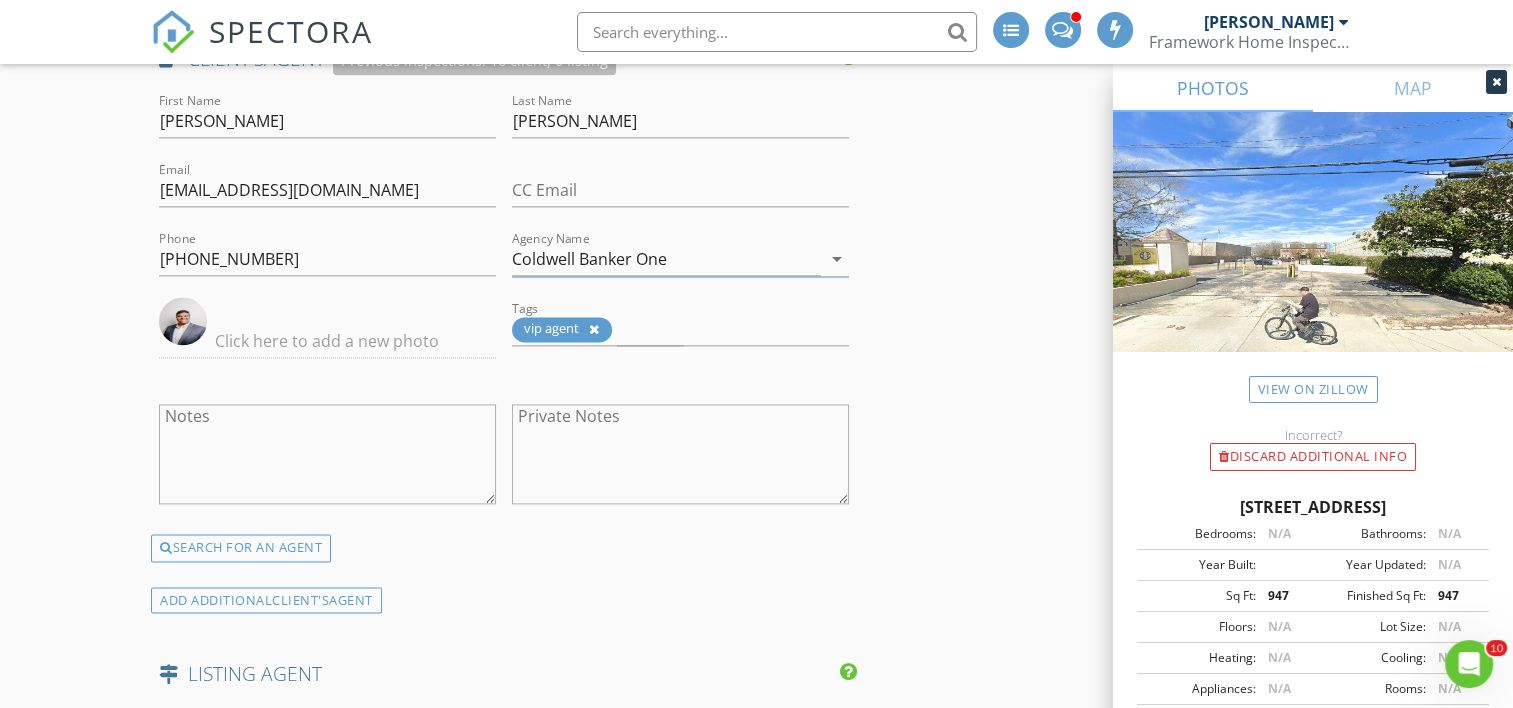 scroll, scrollTop: 3902, scrollLeft: 0, axis: vertical 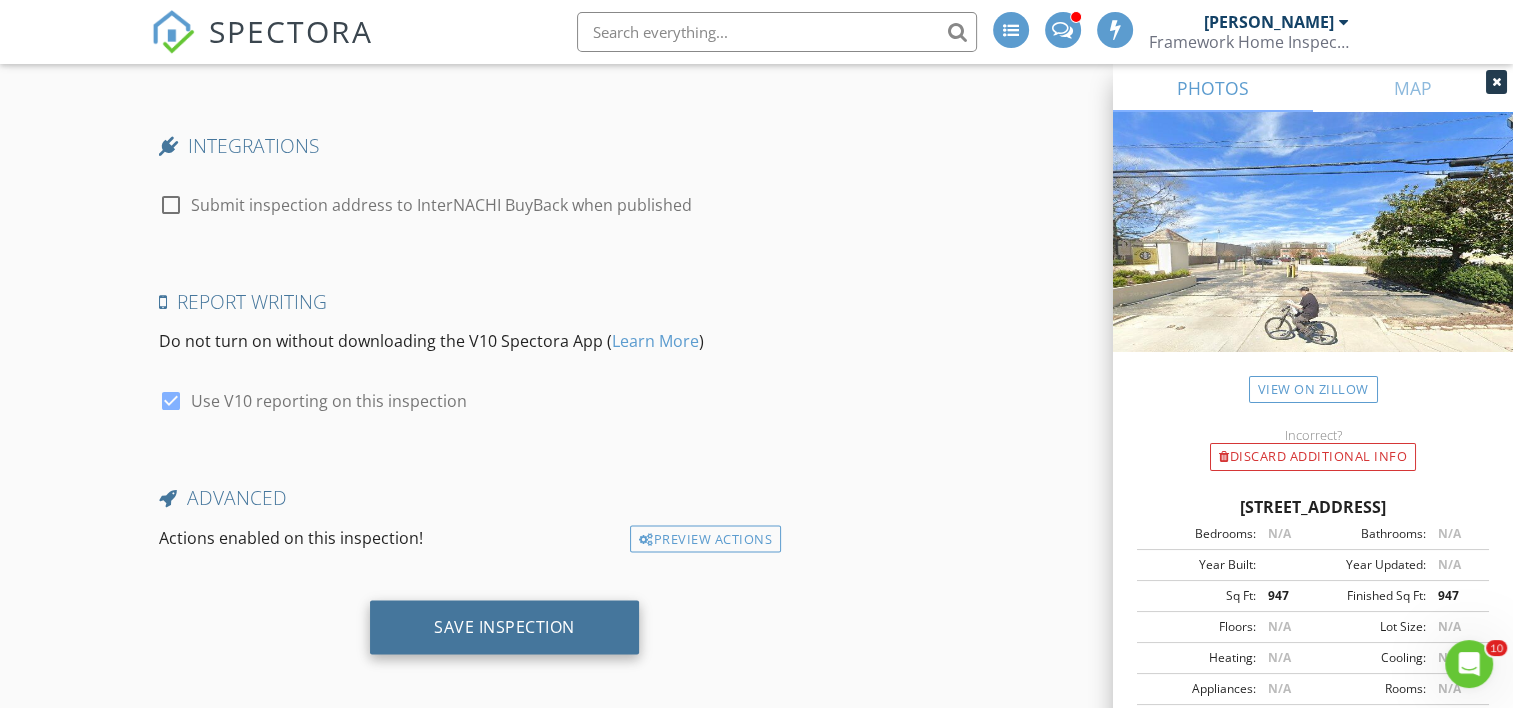 click on "Save Inspection" at bounding box center [504, 627] 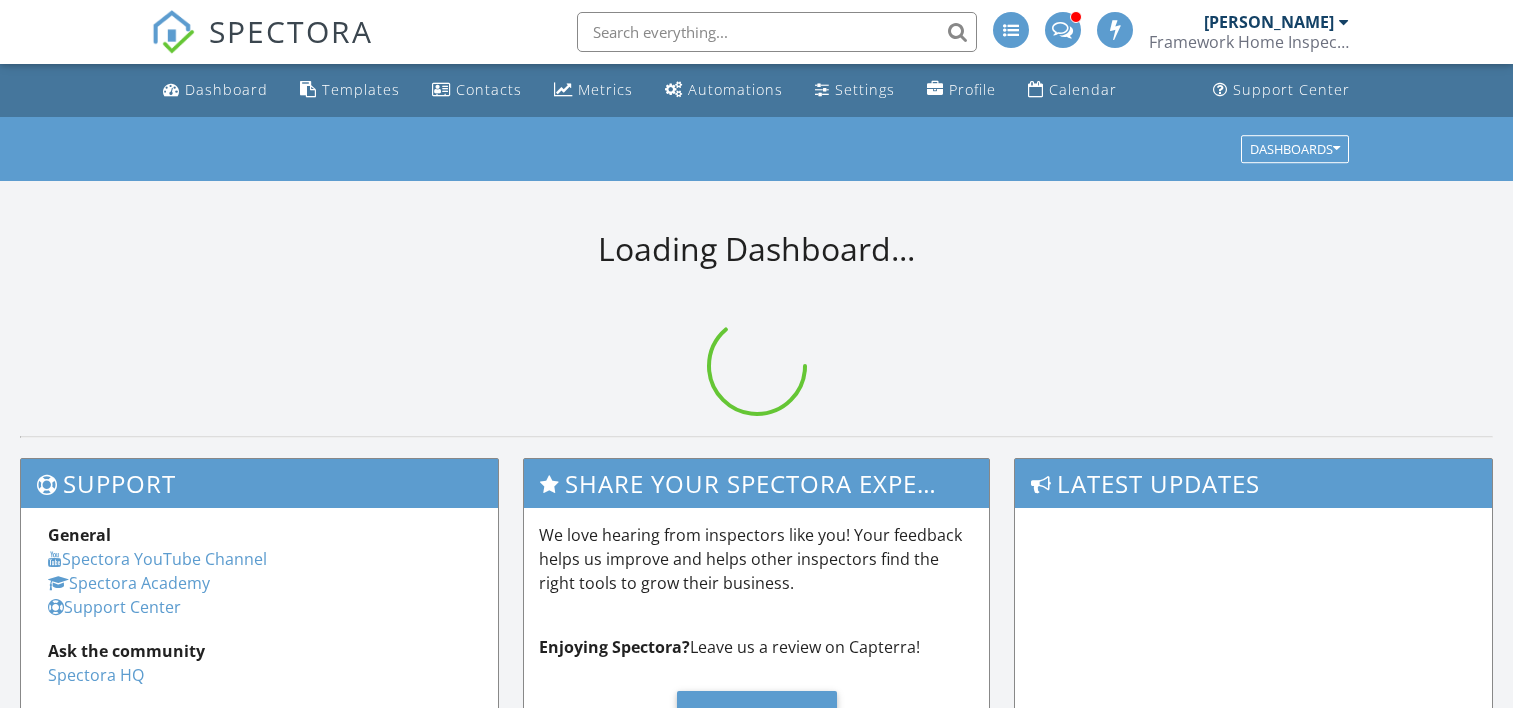 scroll, scrollTop: 0, scrollLeft: 0, axis: both 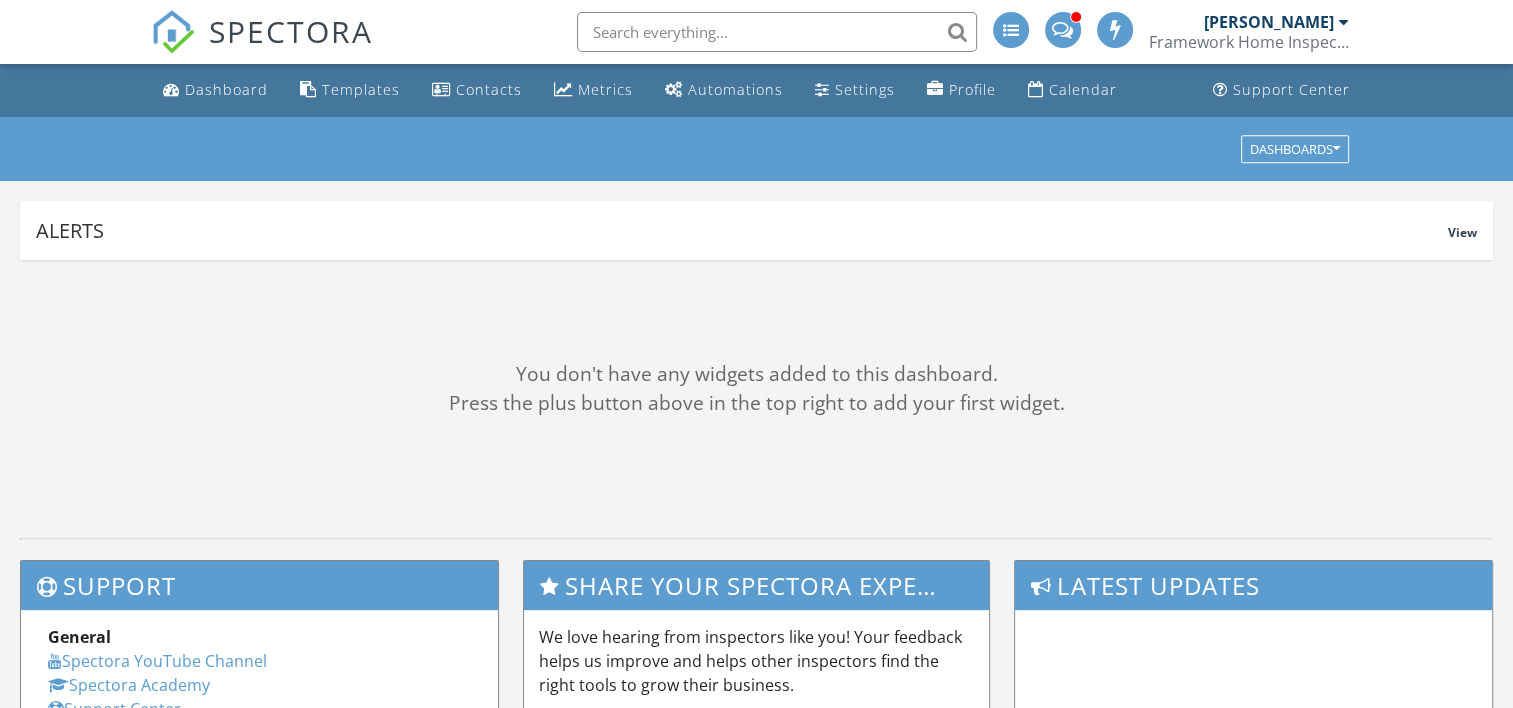 click at bounding box center [777, 32] 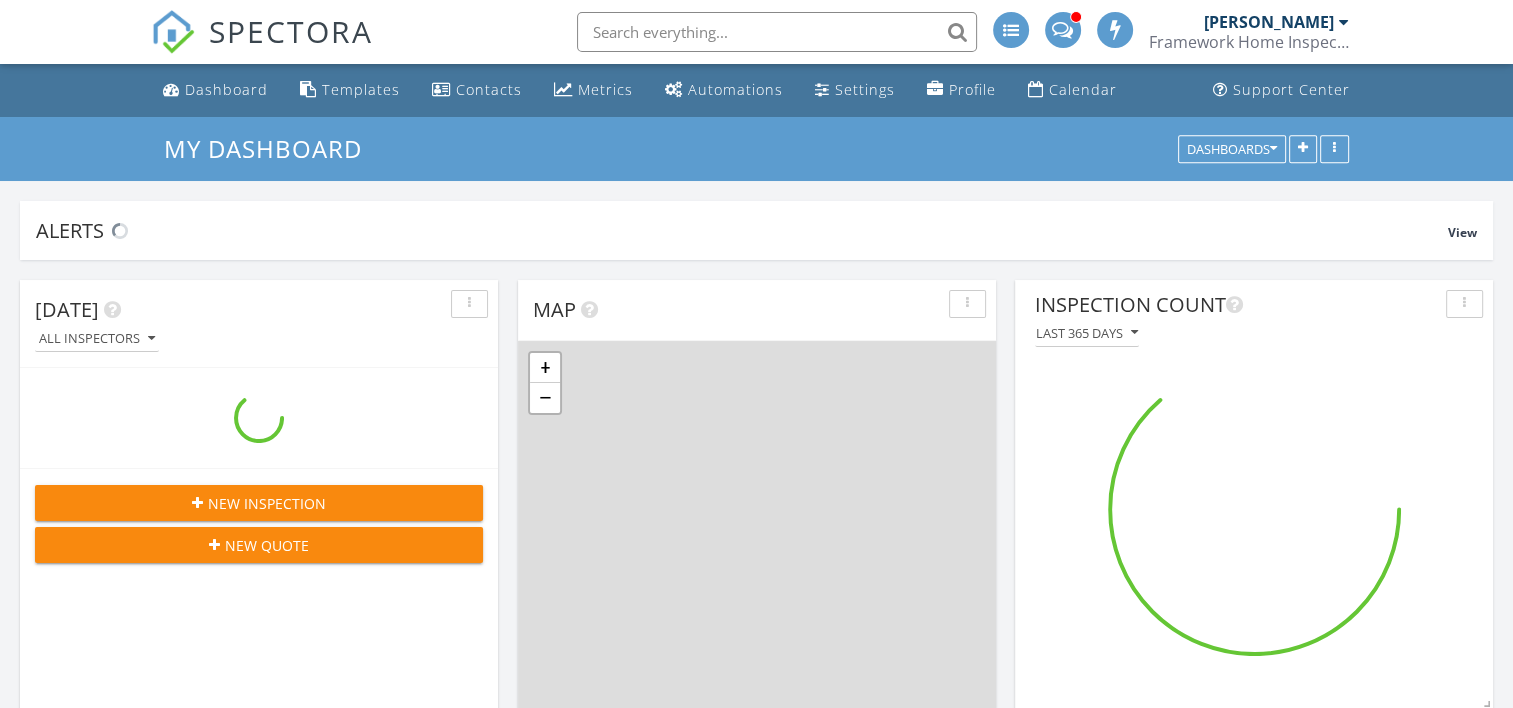 scroll, scrollTop: 10, scrollLeft: 10, axis: both 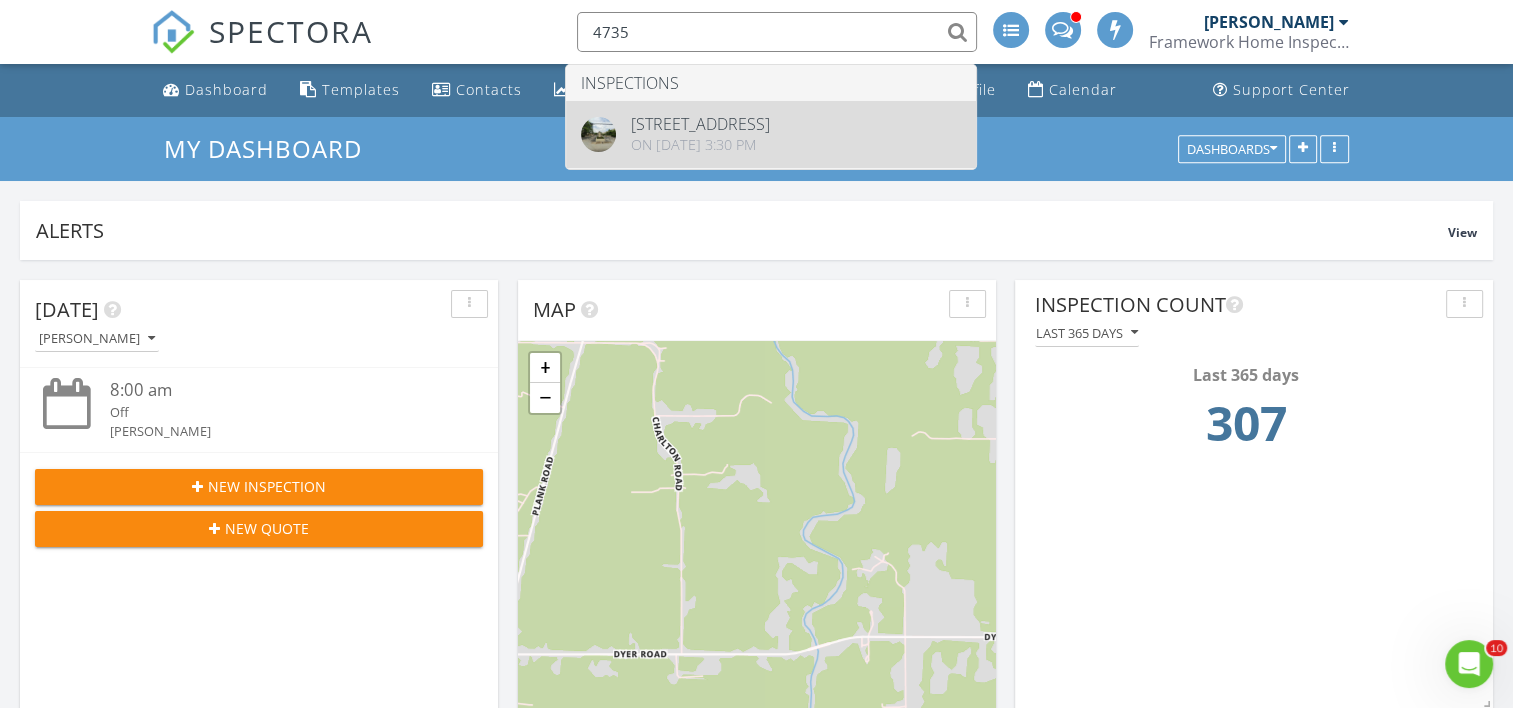type on "4735" 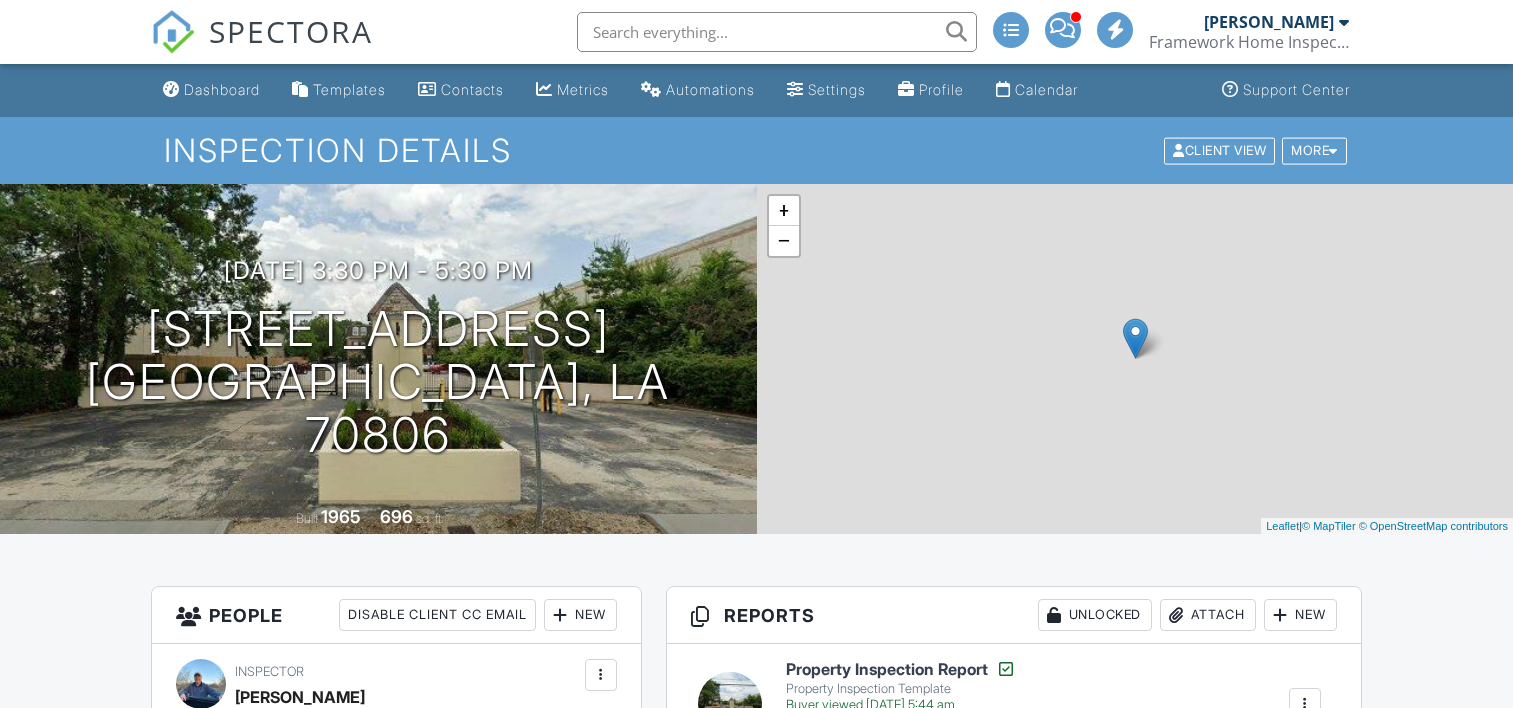 scroll, scrollTop: 0, scrollLeft: 0, axis: both 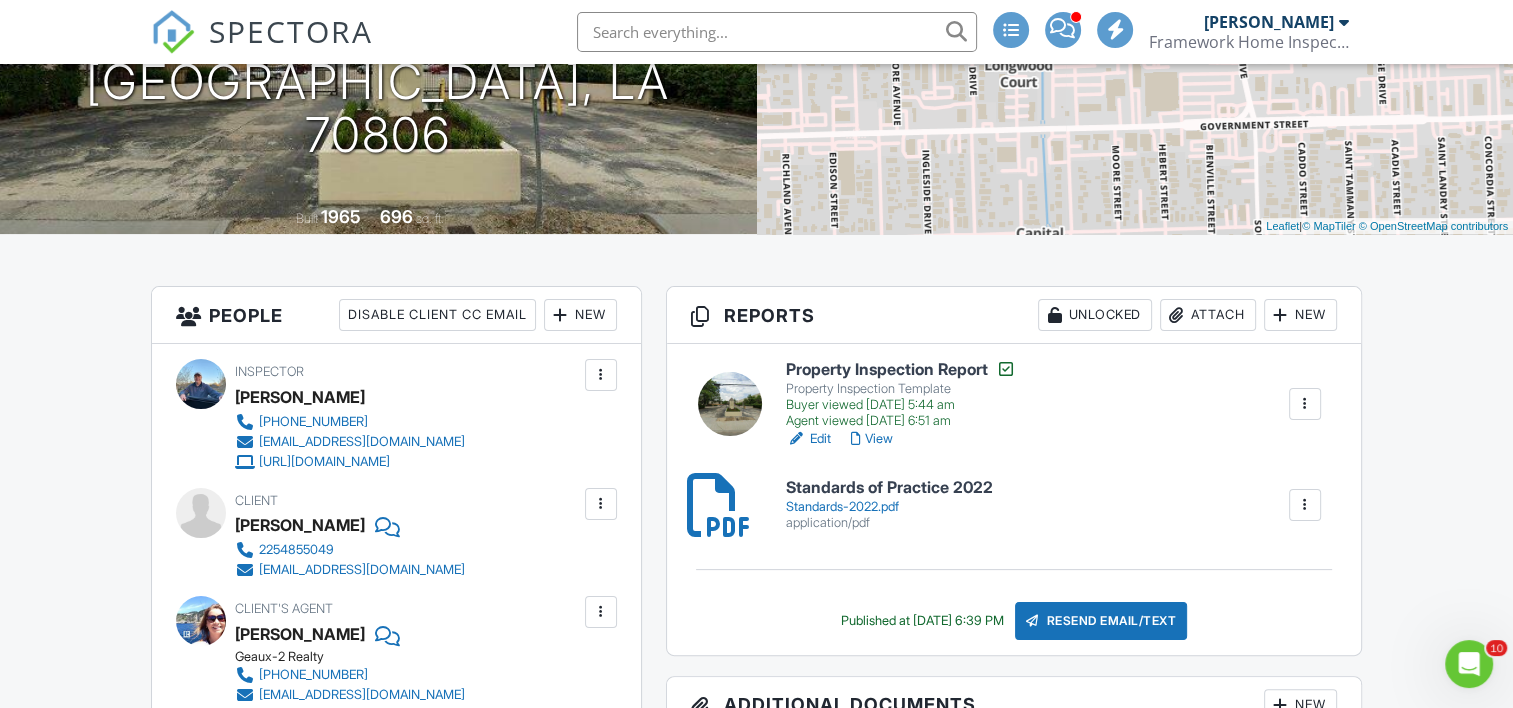 click on "View" at bounding box center (872, 439) 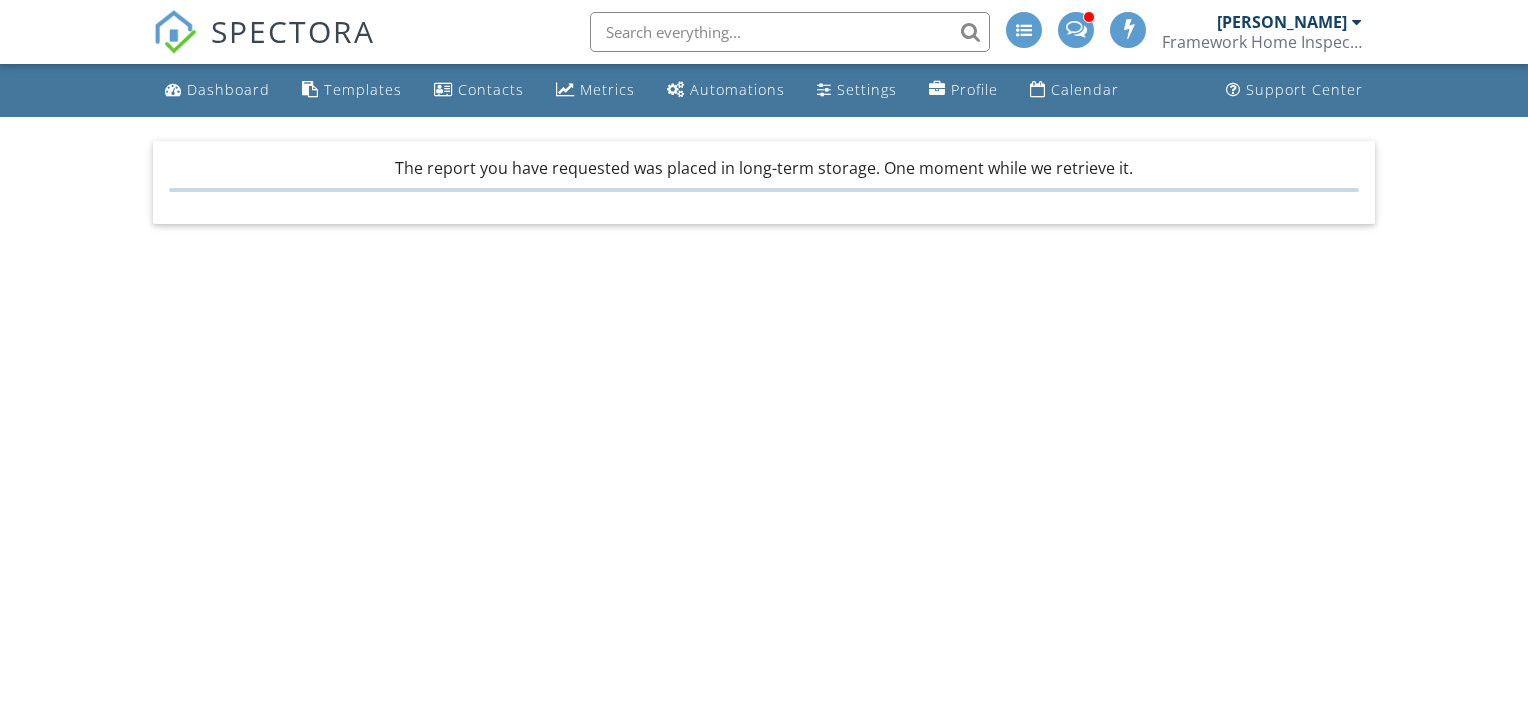 scroll, scrollTop: 0, scrollLeft: 0, axis: both 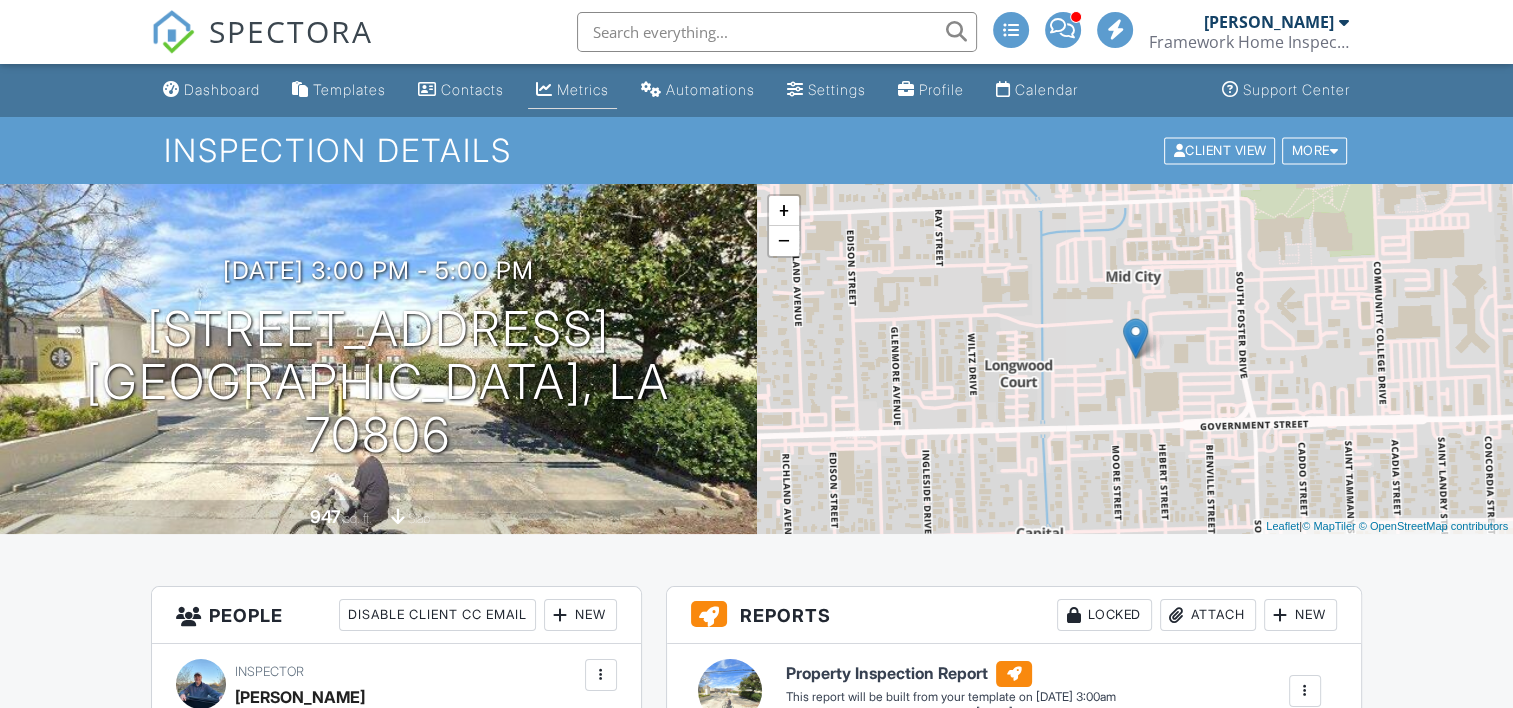 click on "Metrics" at bounding box center (583, 89) 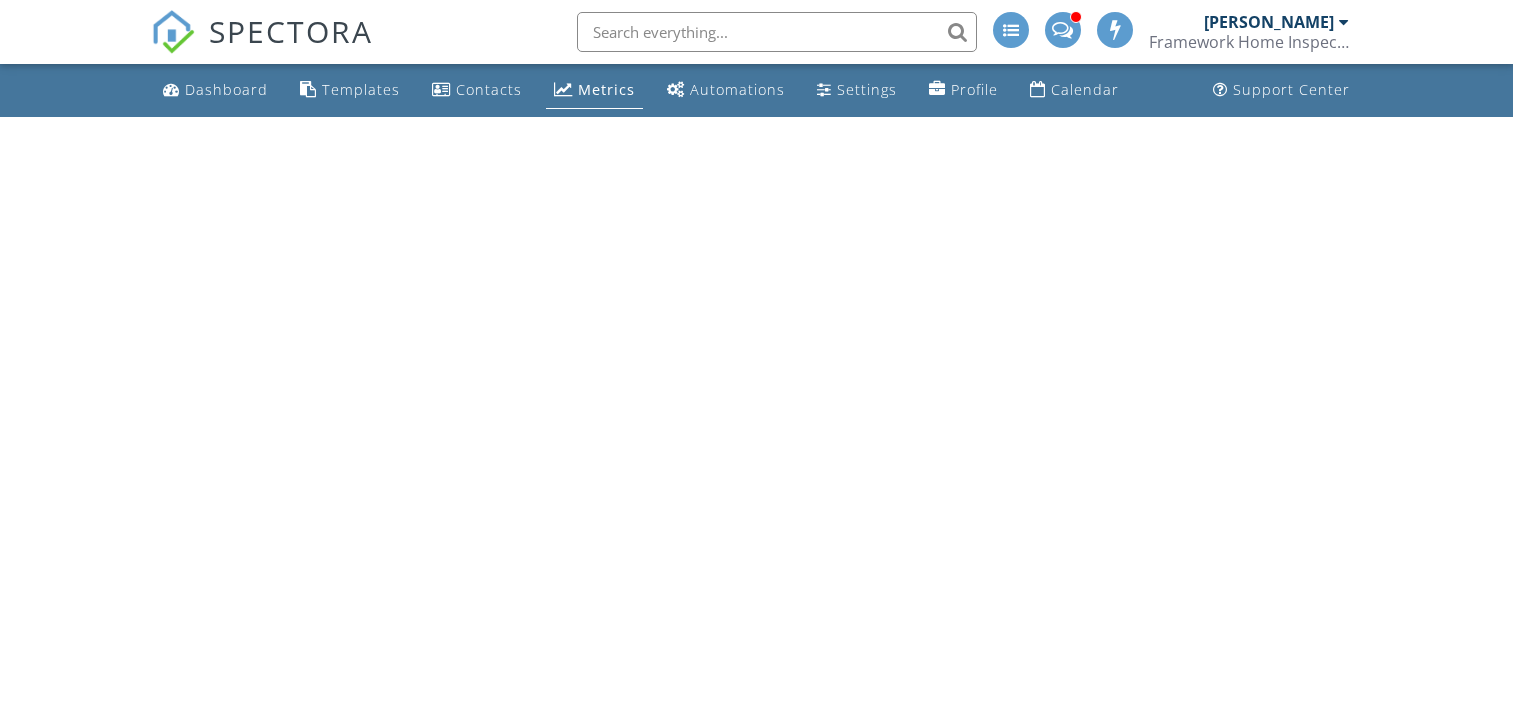 scroll, scrollTop: 0, scrollLeft: 0, axis: both 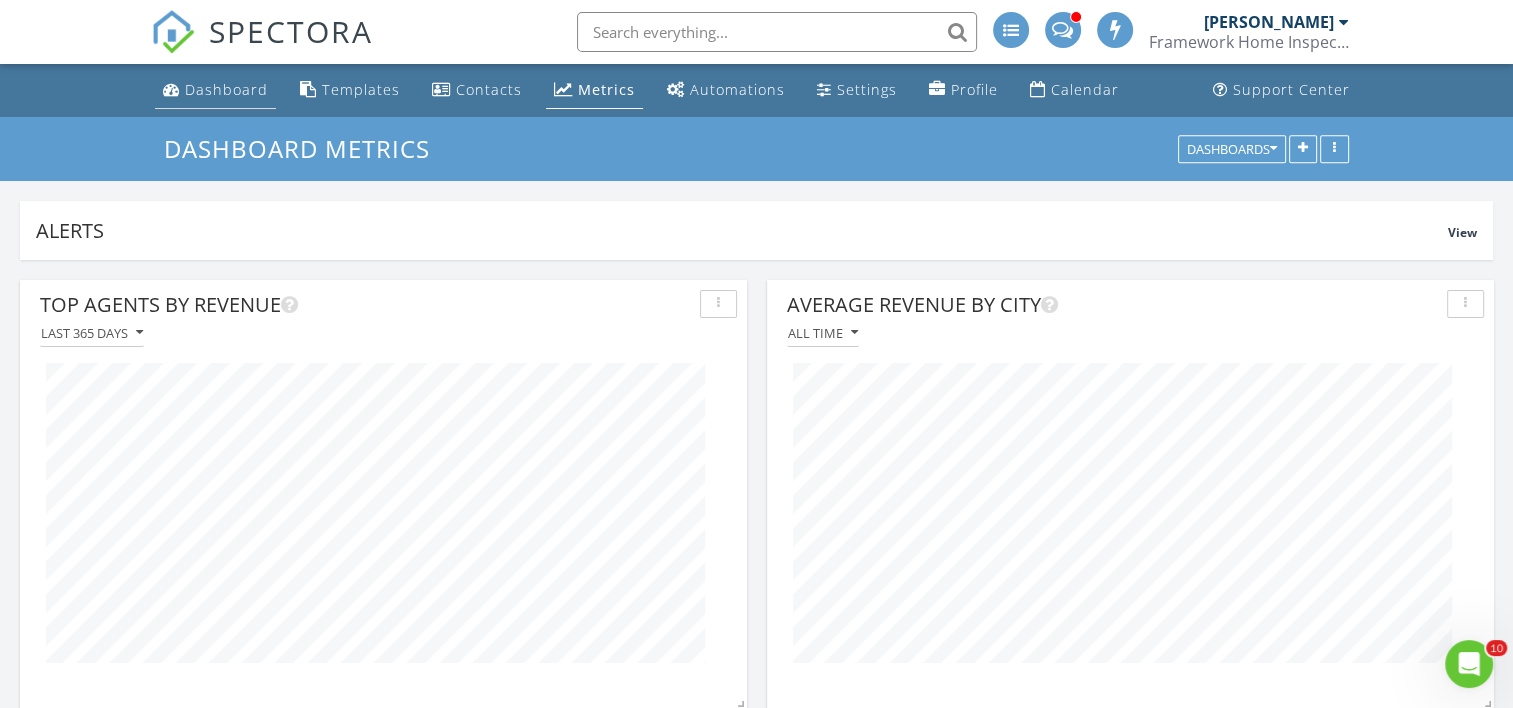 click on "Dashboard" at bounding box center [226, 89] 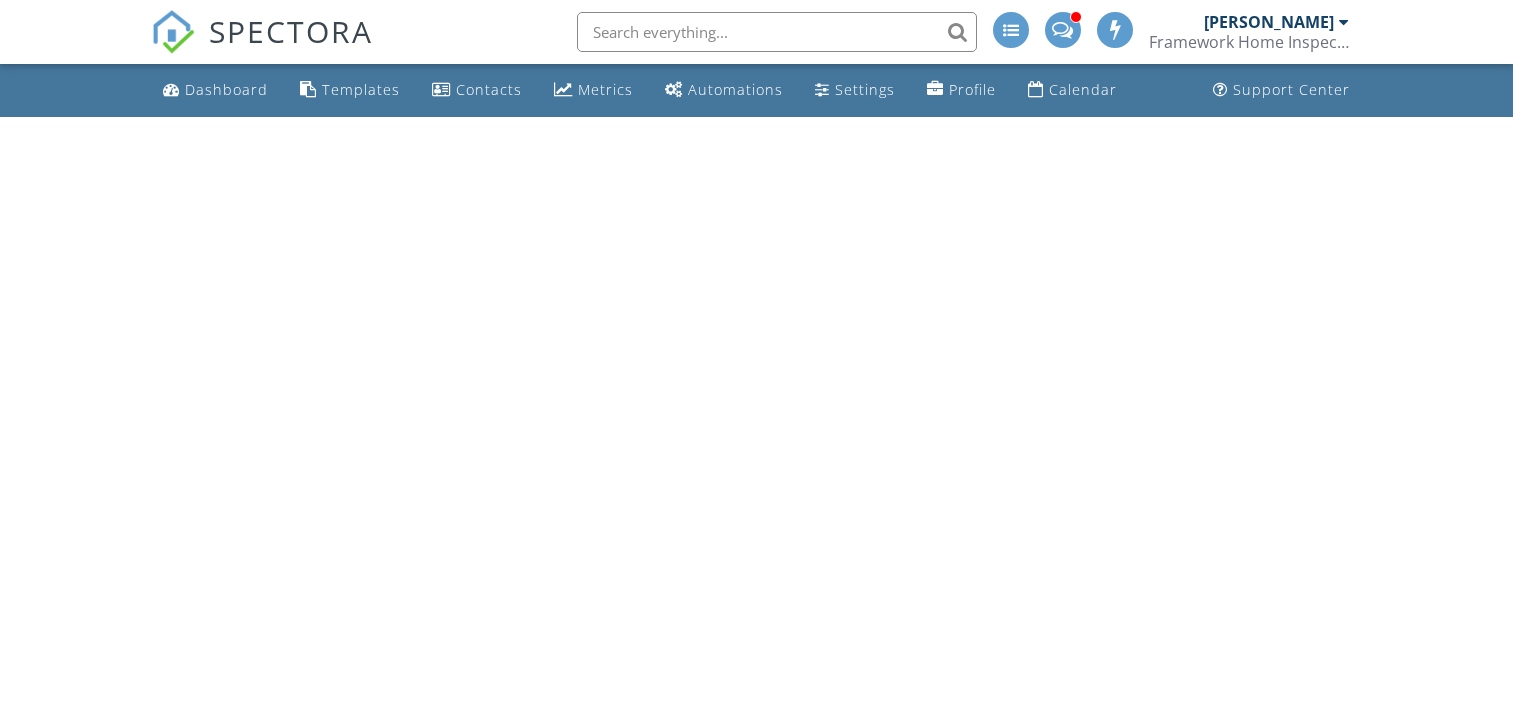 scroll, scrollTop: 0, scrollLeft: 0, axis: both 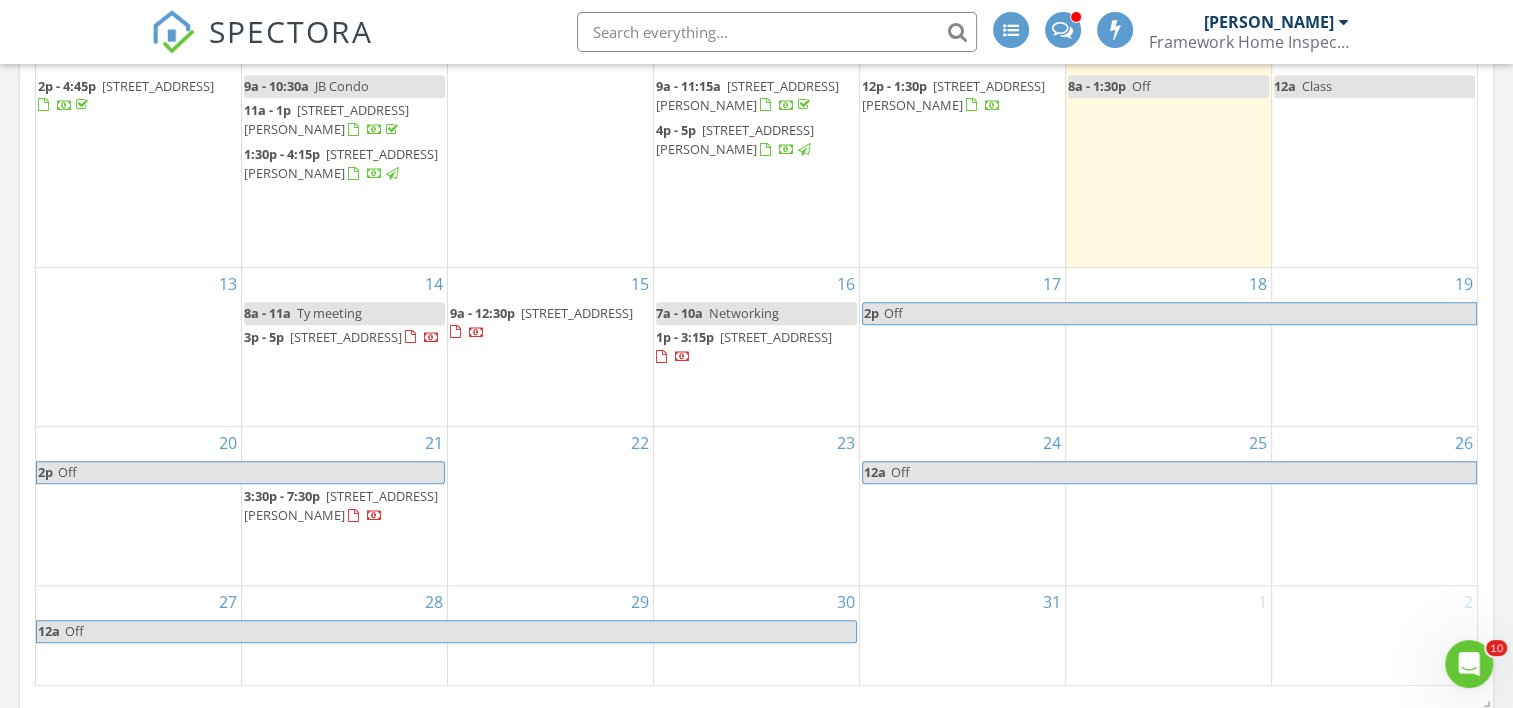drag, startPoint x: 444, startPoint y: 472, endPoint x: 415, endPoint y: 454, distance: 34.132095 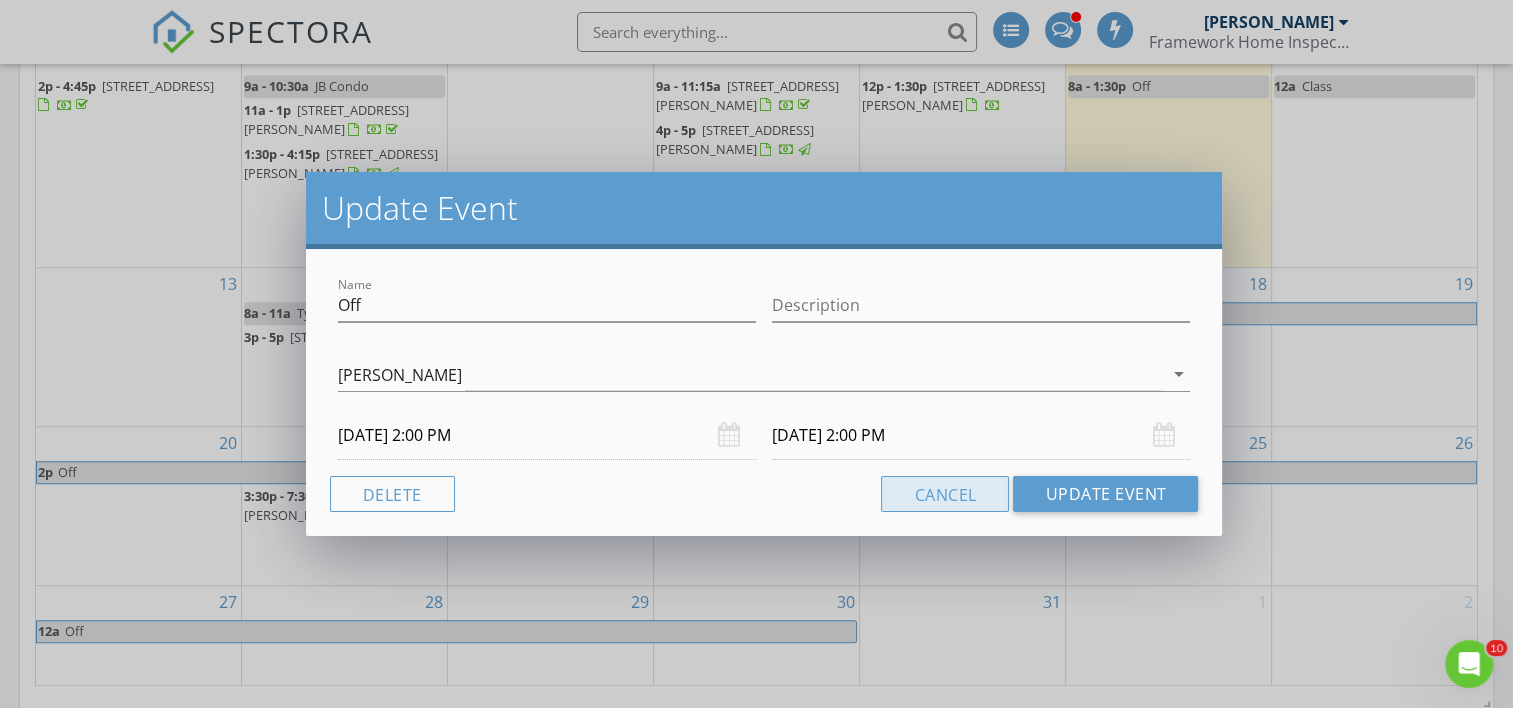 click on "Cancel" at bounding box center (945, 494) 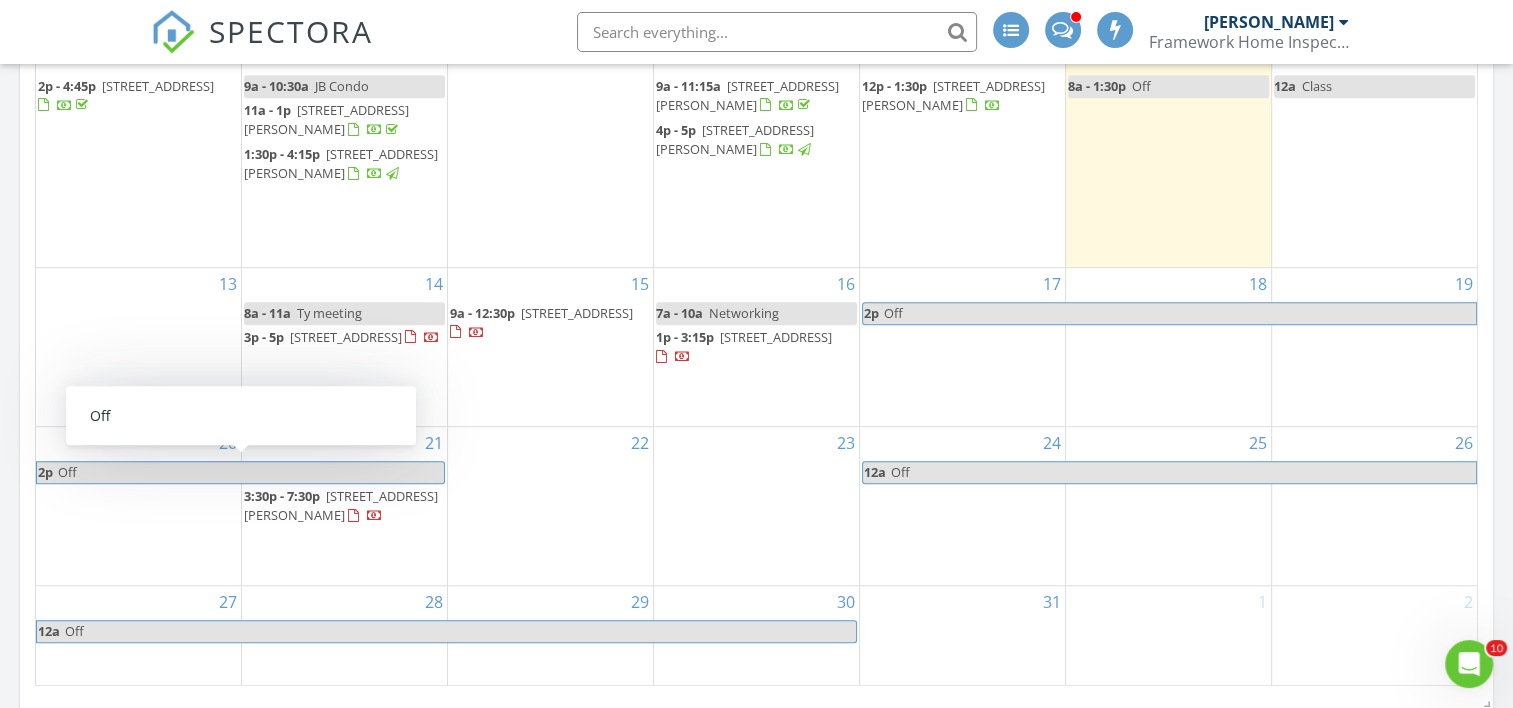 click on "Off" at bounding box center (250, 472) 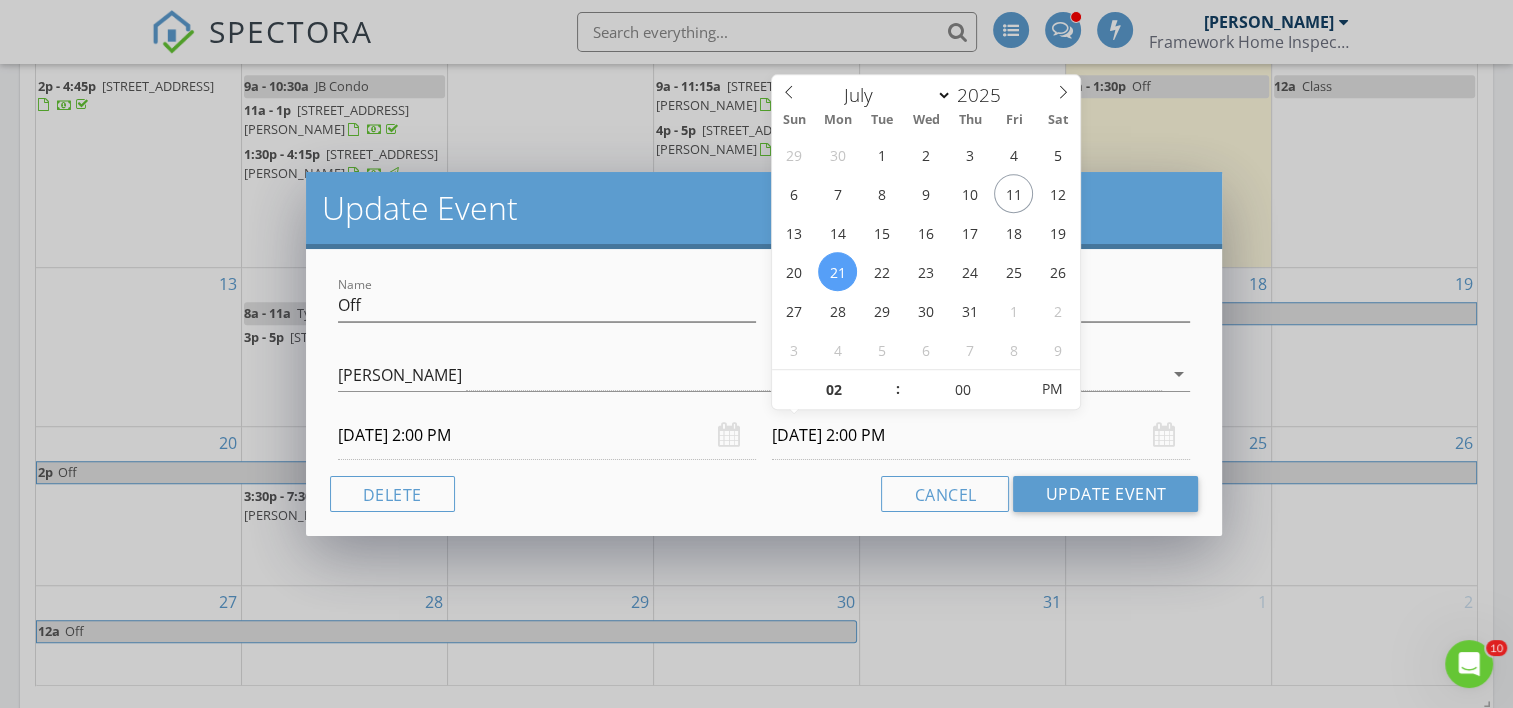 click on "[DATE] 2:00 PM" at bounding box center (981, 435) 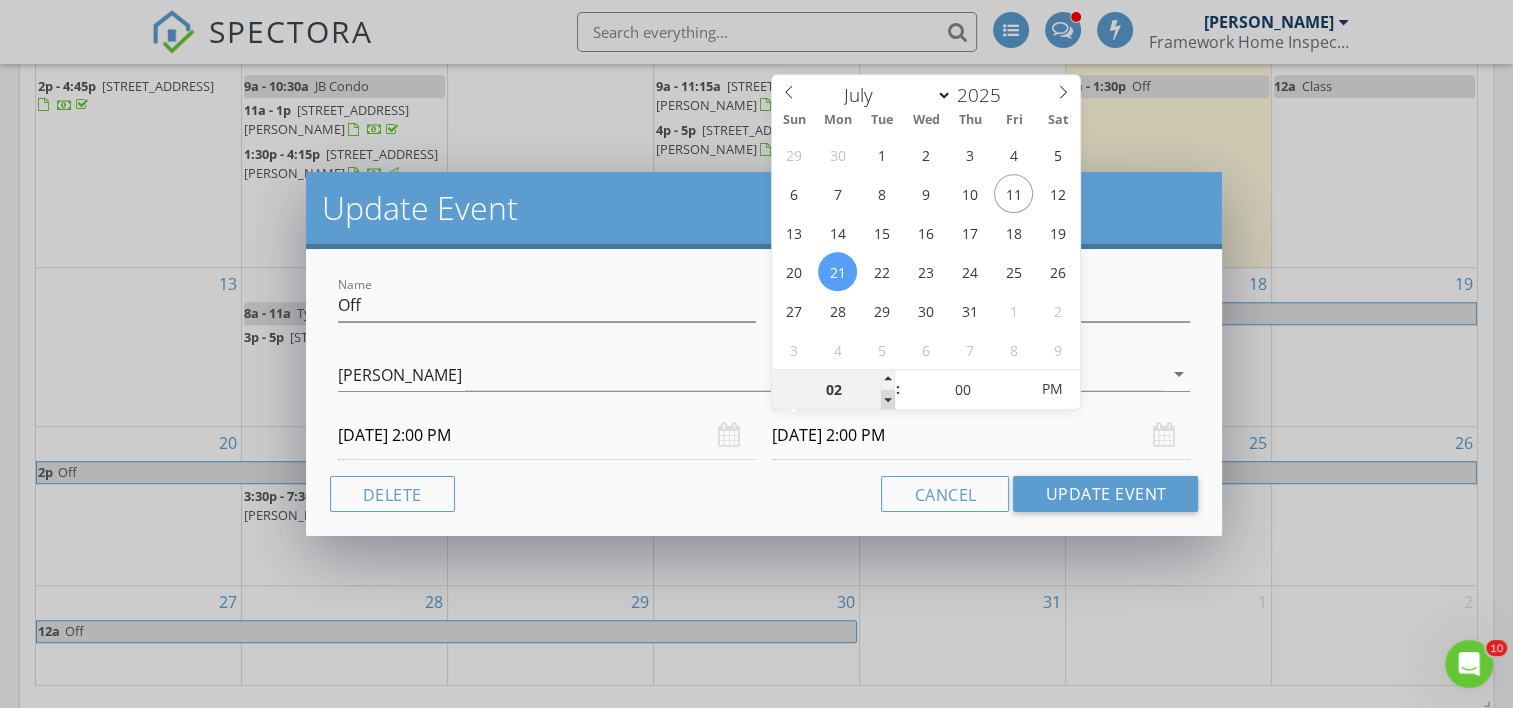 type on "01" 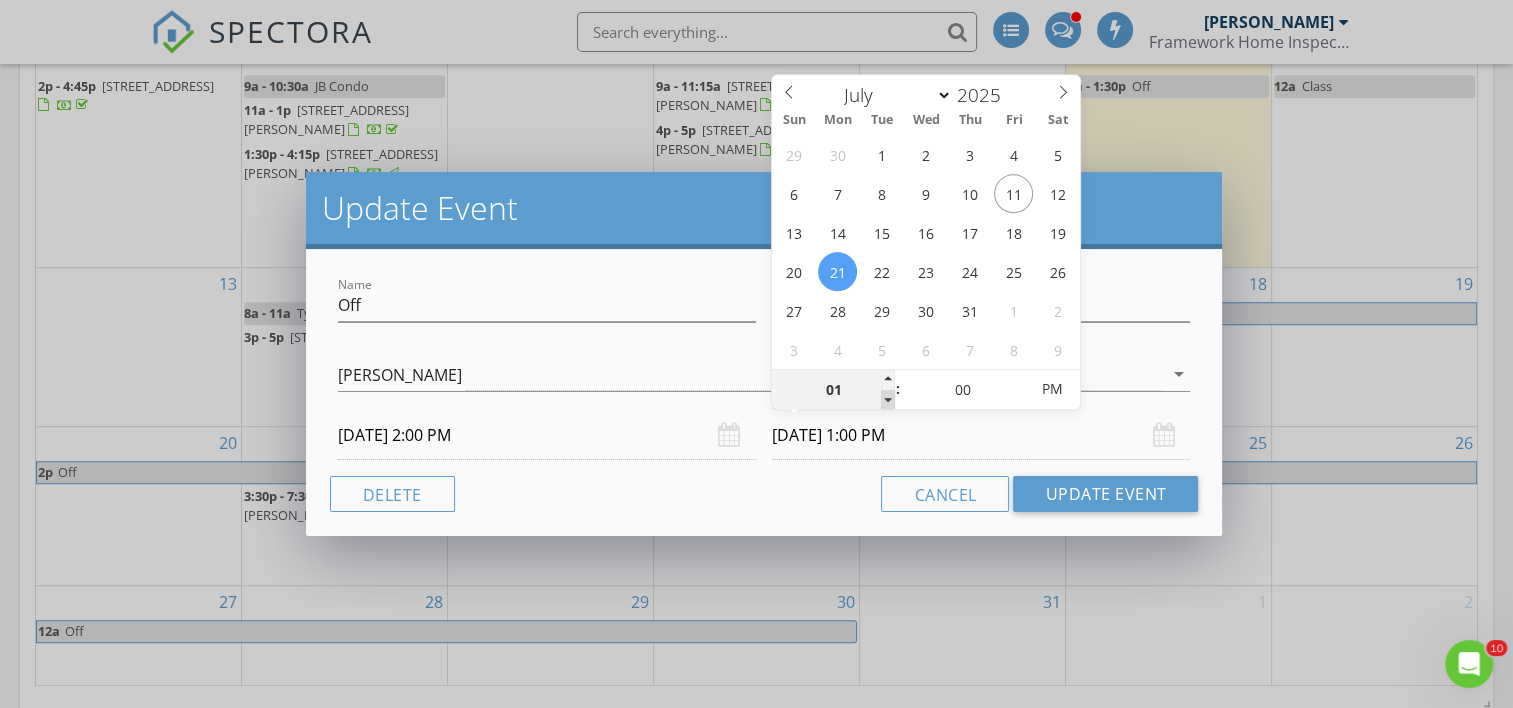 click at bounding box center (888, 400) 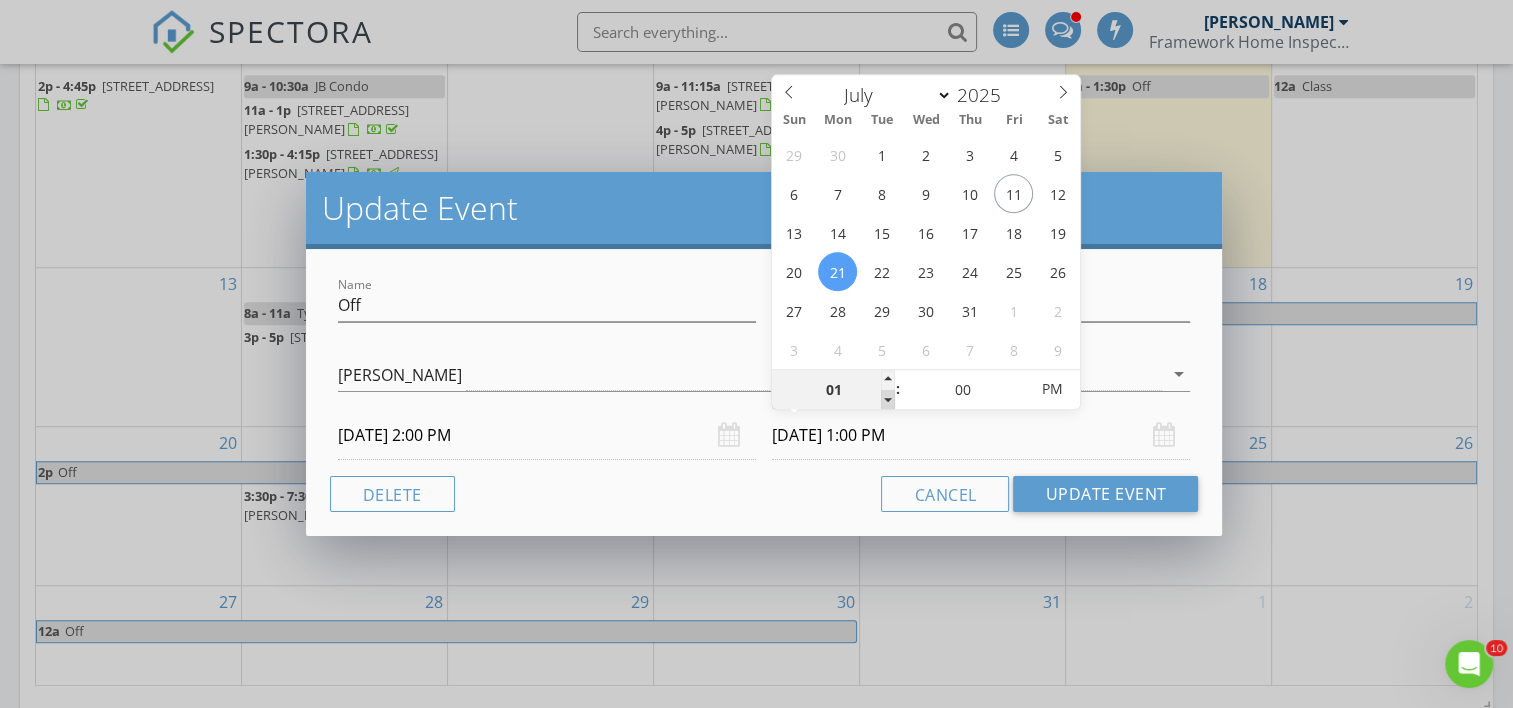 type on "12" 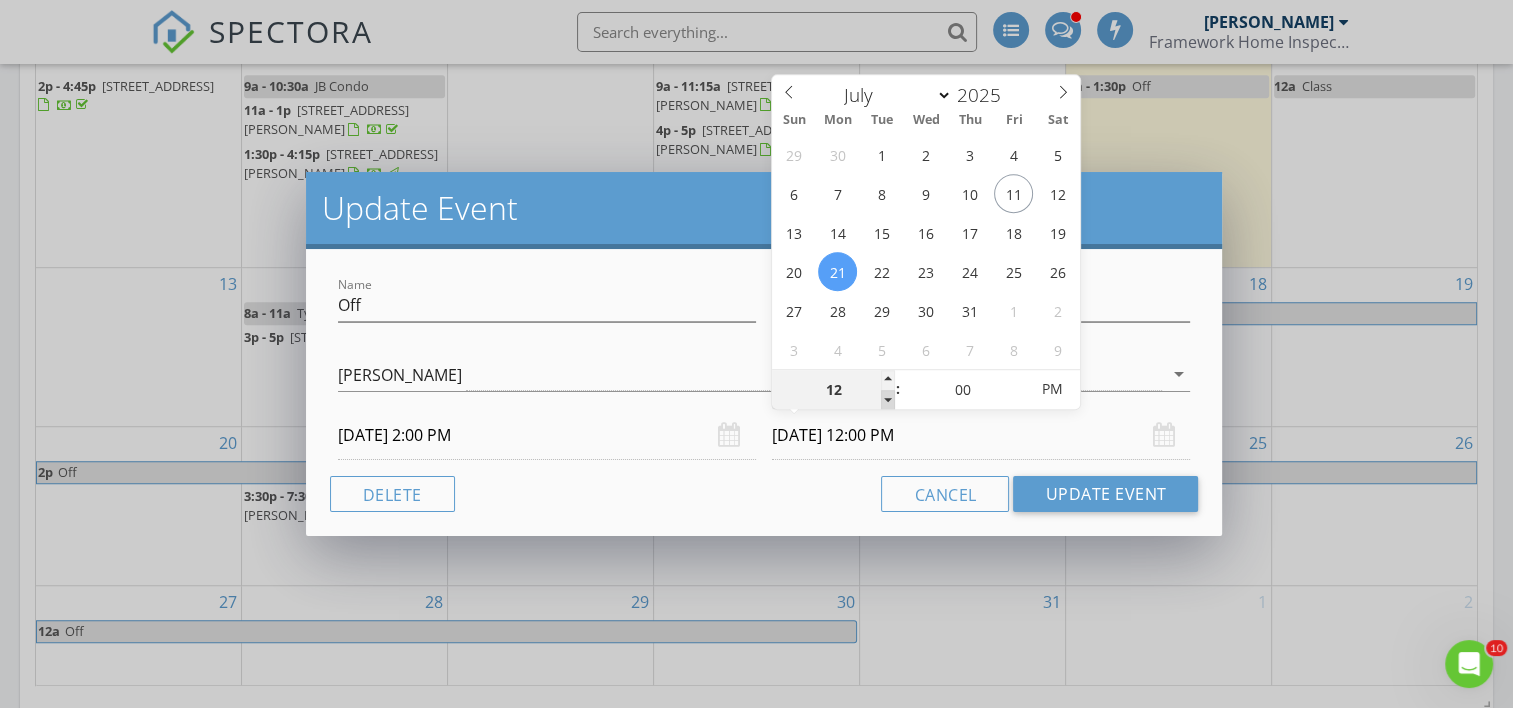 click at bounding box center [888, 400] 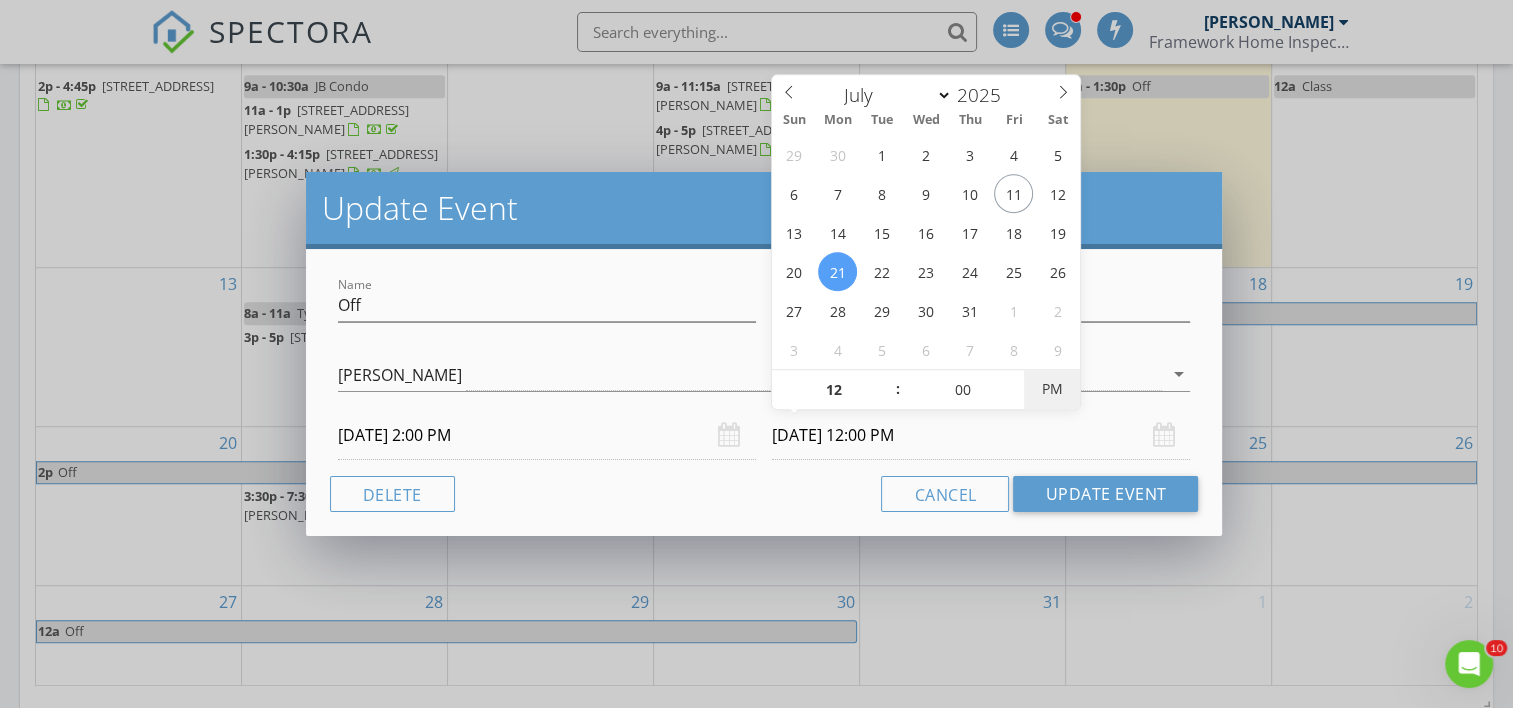 type on "[DATE] 12:00 AM" 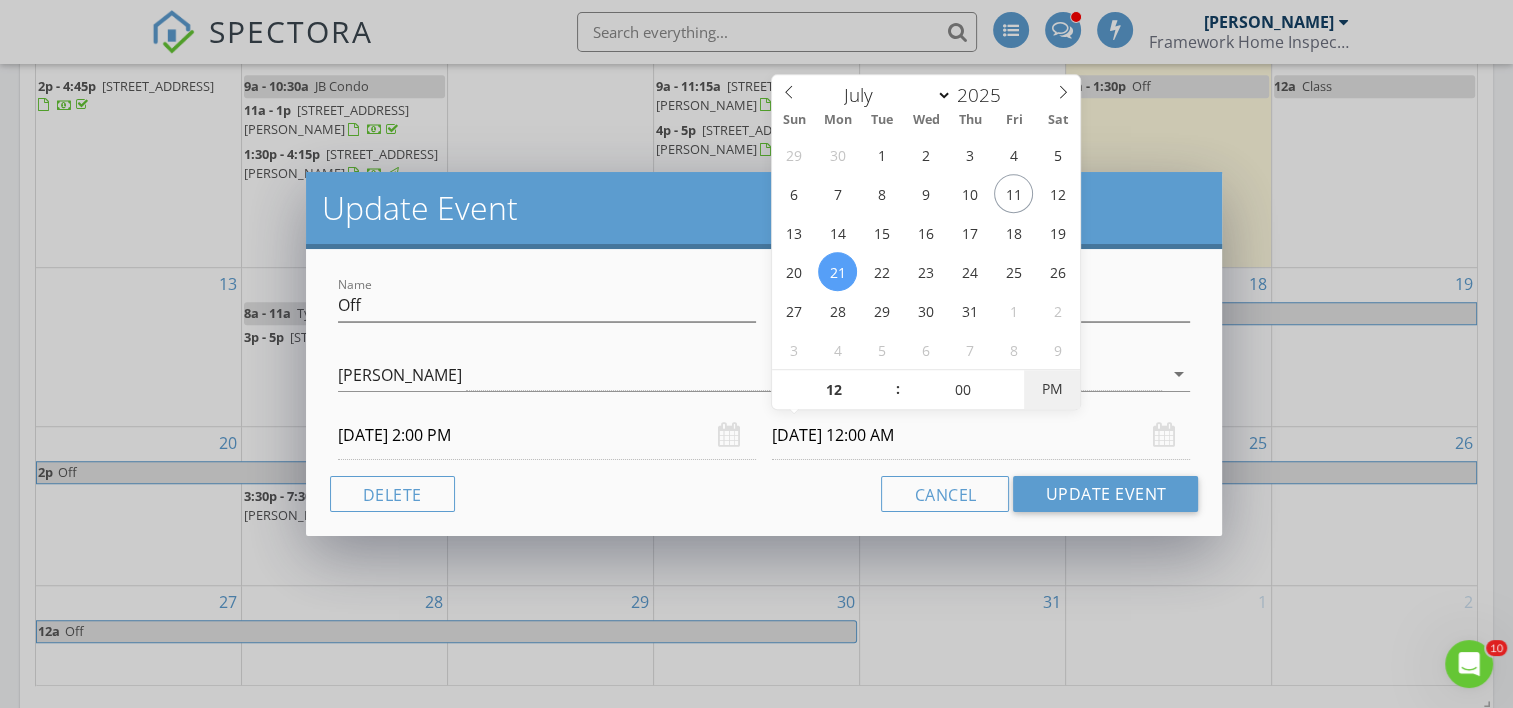 click on "PM" at bounding box center [1051, 389] 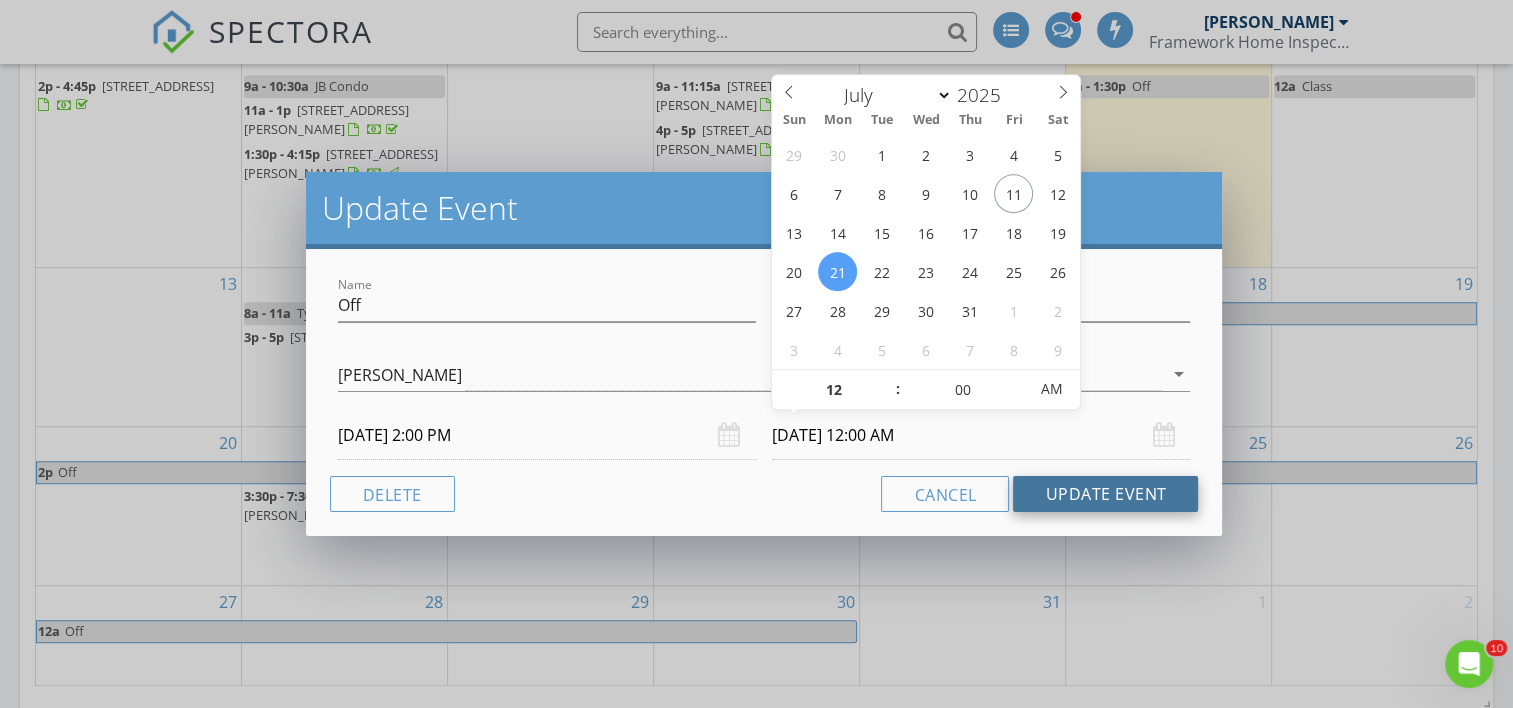 click on "Update Event" at bounding box center [1105, 494] 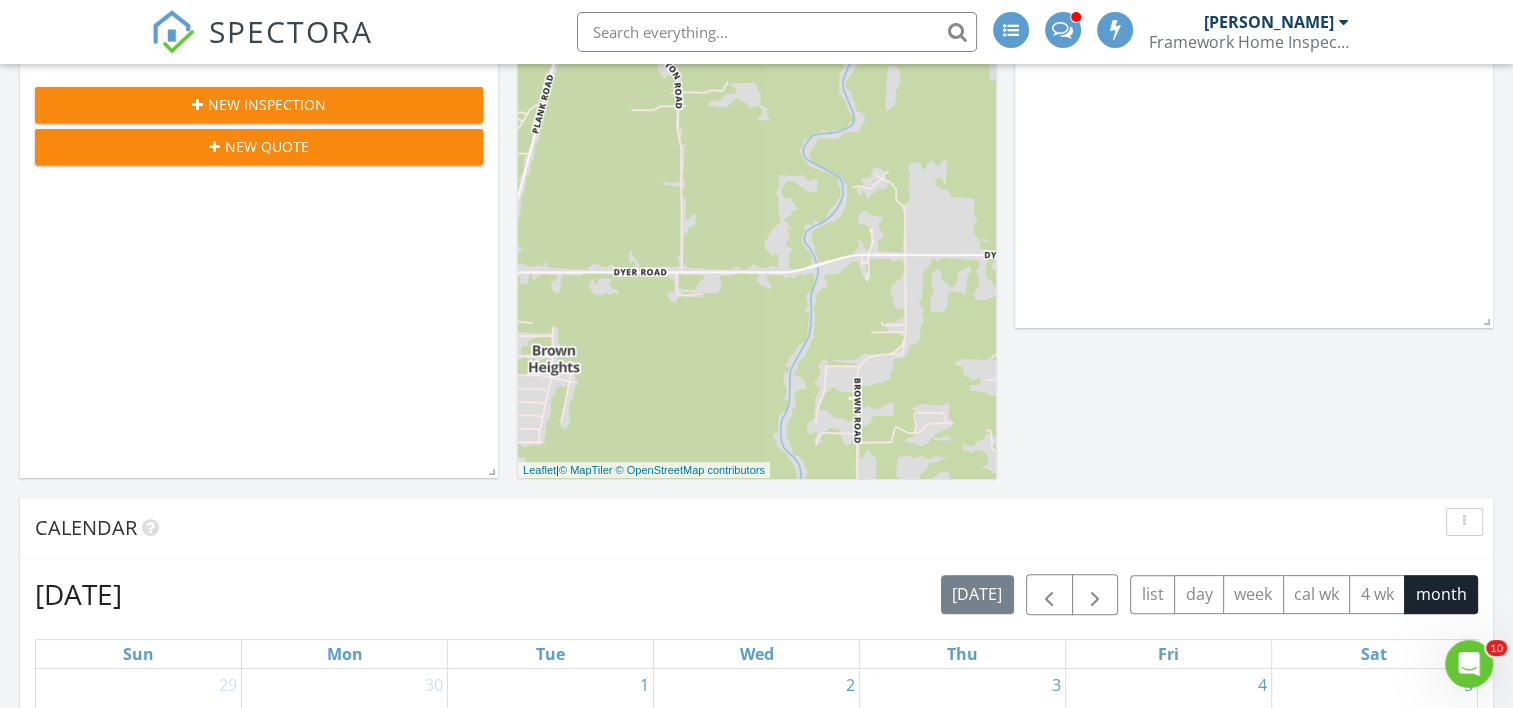 scroll, scrollTop: 0, scrollLeft: 0, axis: both 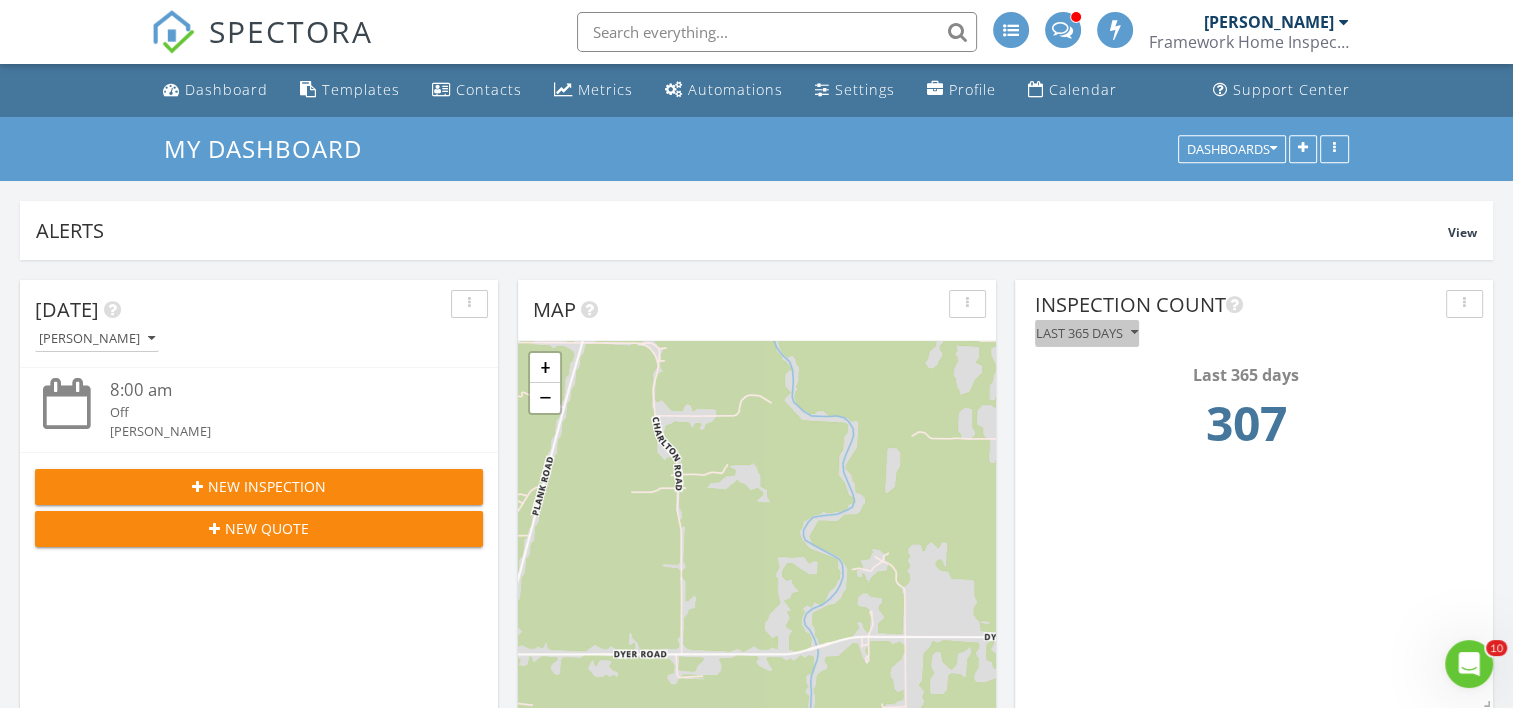 click on "Last 365 days" at bounding box center [1087, 333] 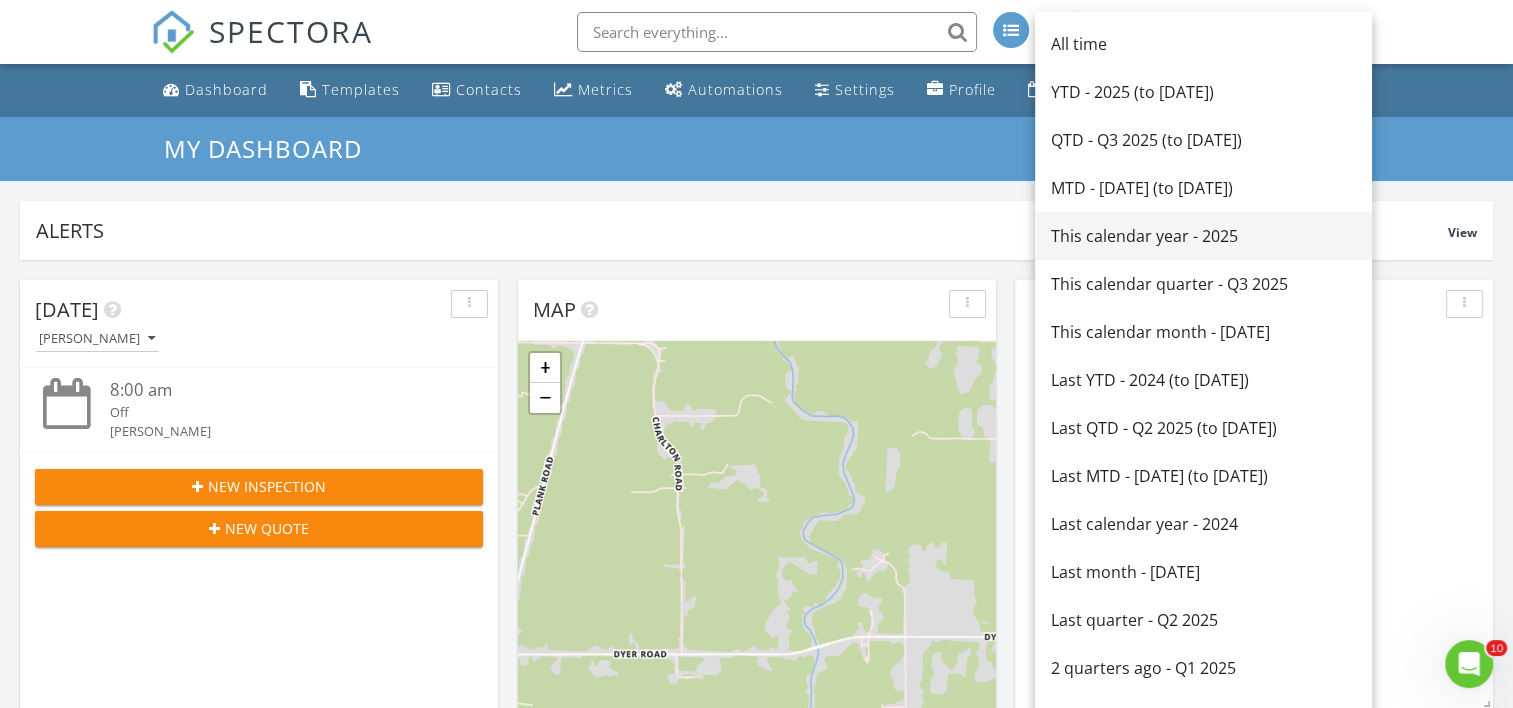 click on "This calendar year - 2025" at bounding box center (1203, 236) 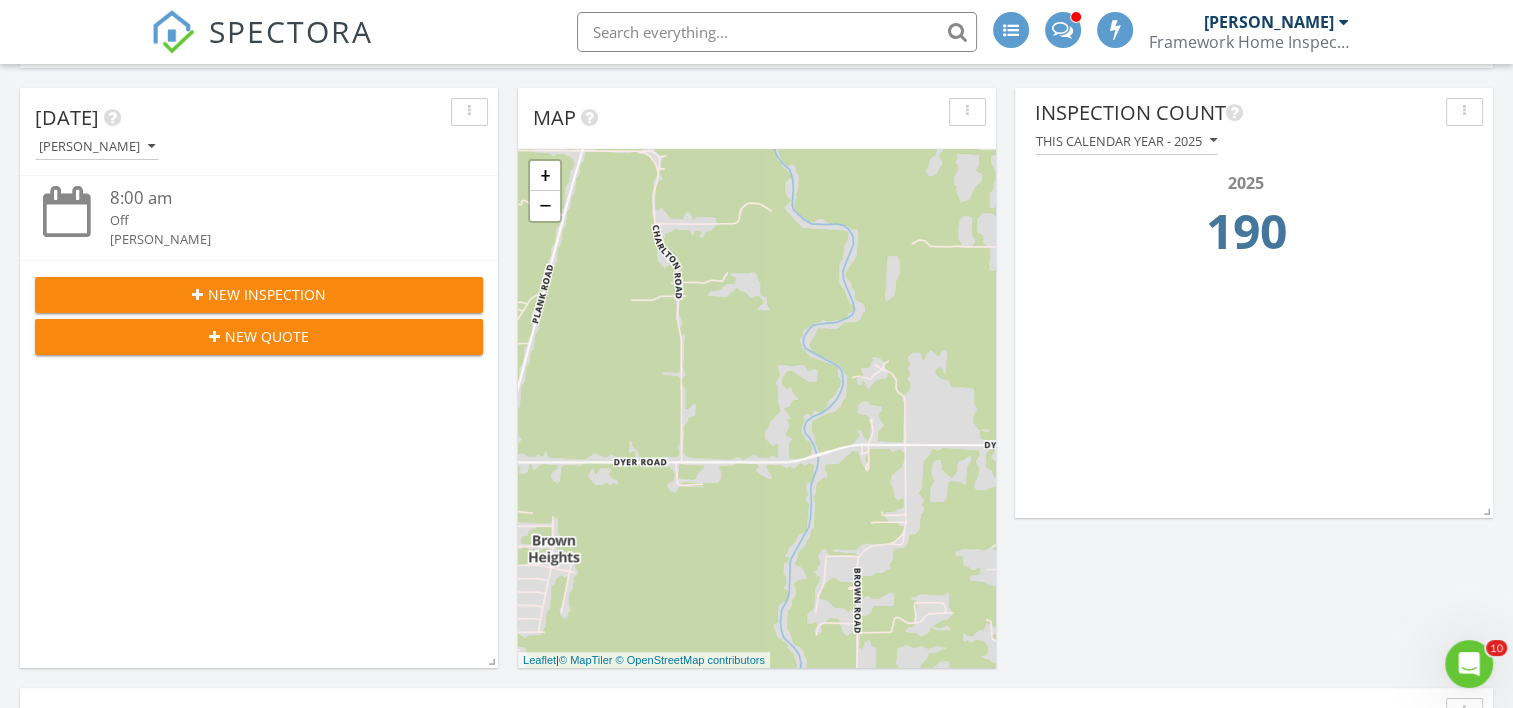 scroll, scrollTop: 200, scrollLeft: 0, axis: vertical 